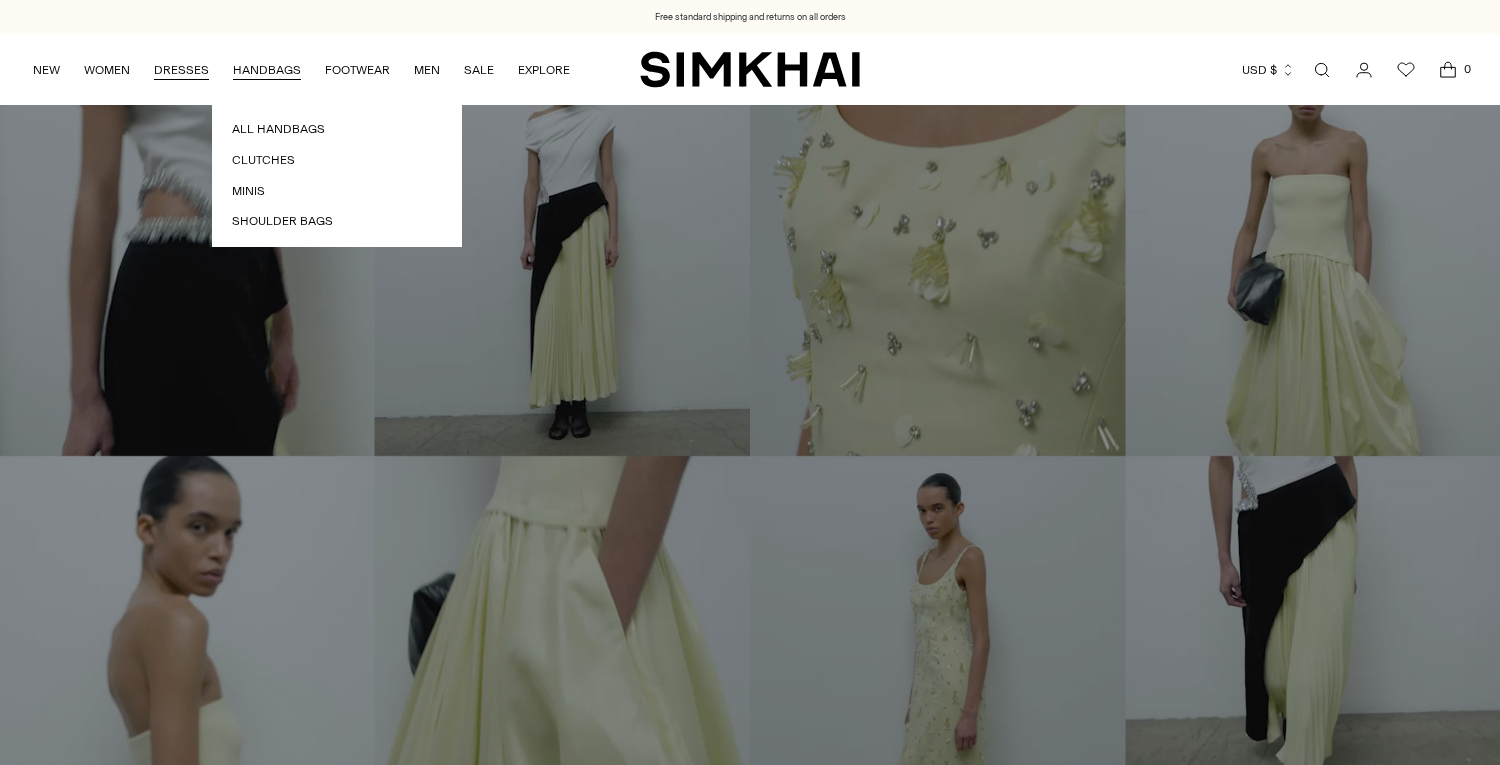 scroll, scrollTop: 0, scrollLeft: 0, axis: both 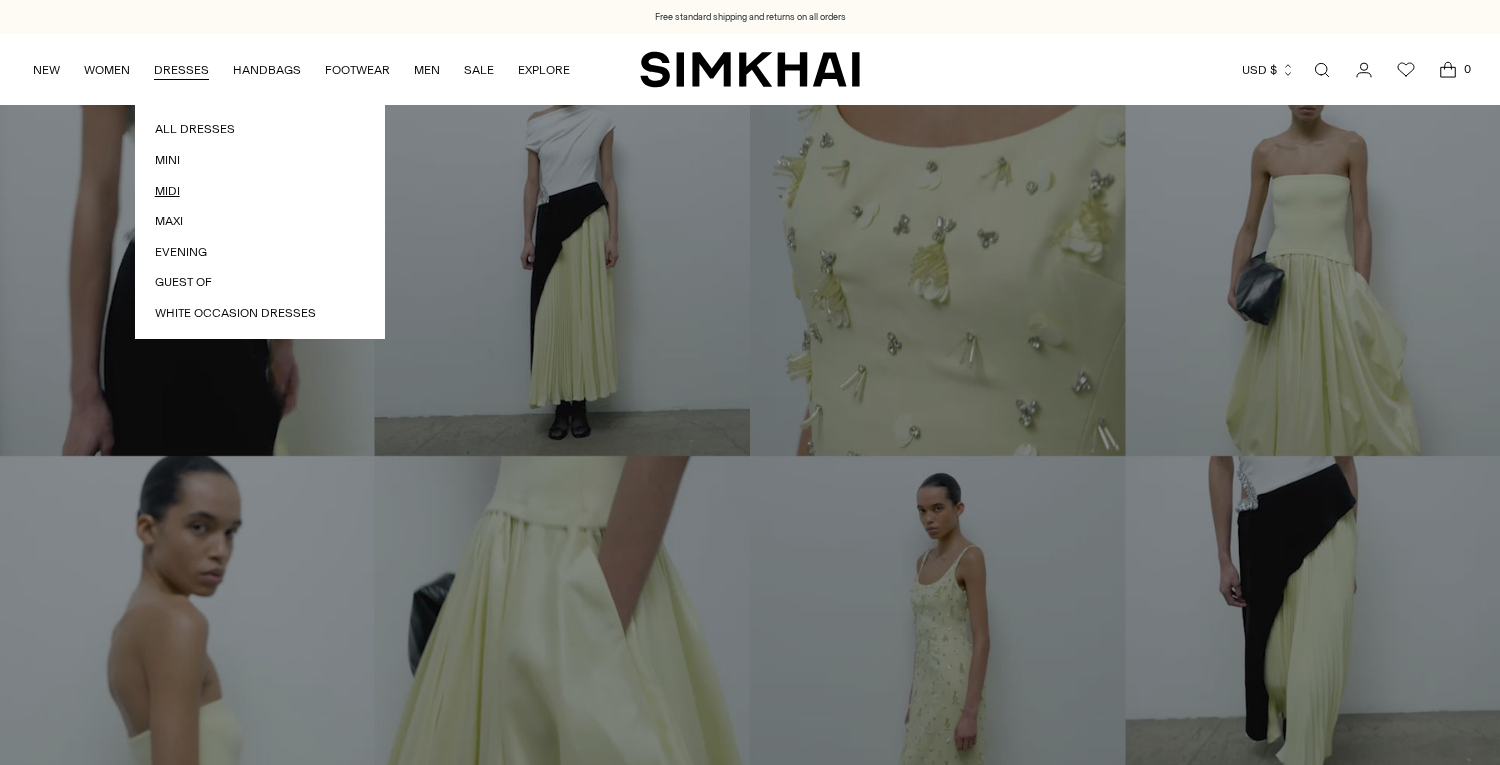 click on "Midi" at bounding box center [260, 191] 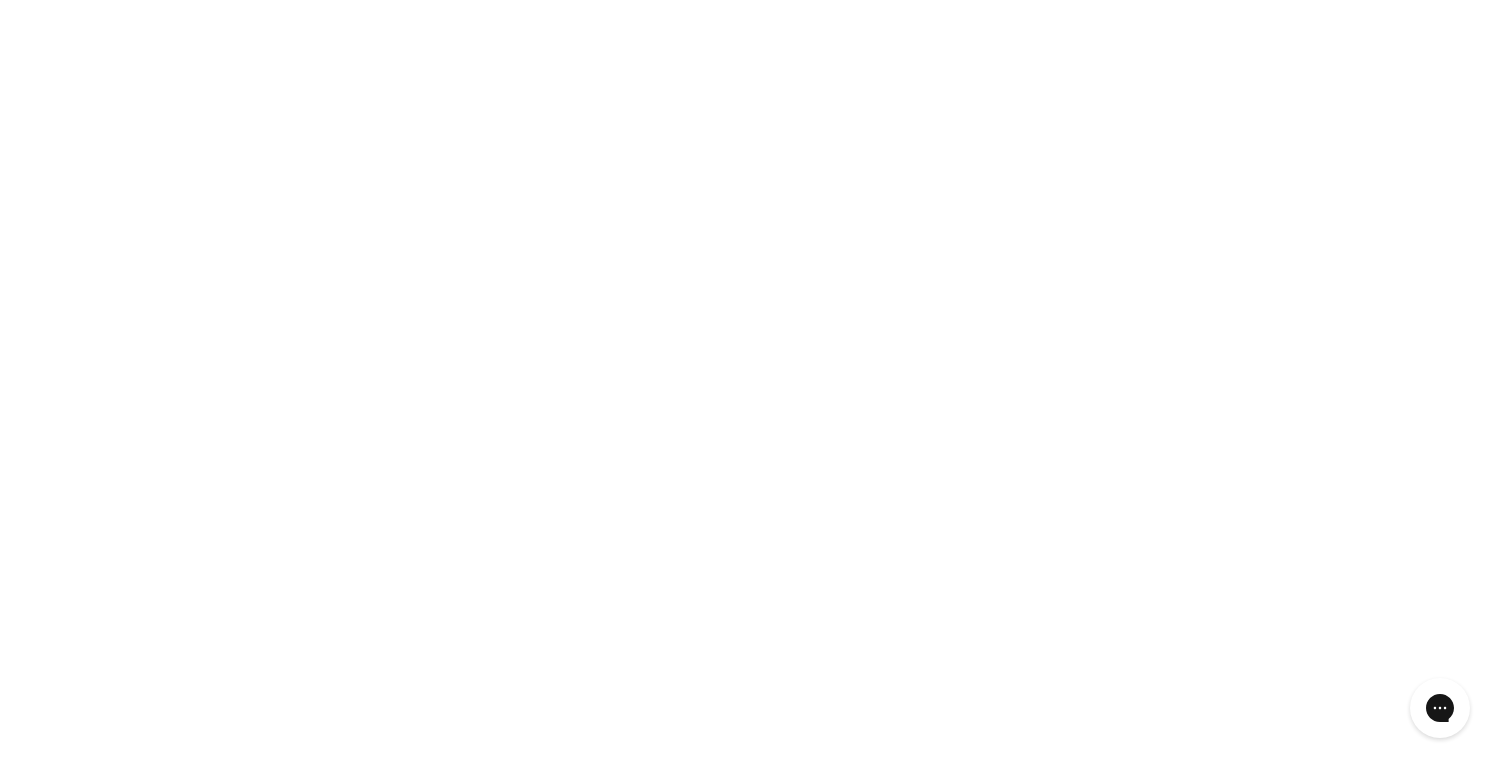 scroll, scrollTop: 0, scrollLeft: 0, axis: both 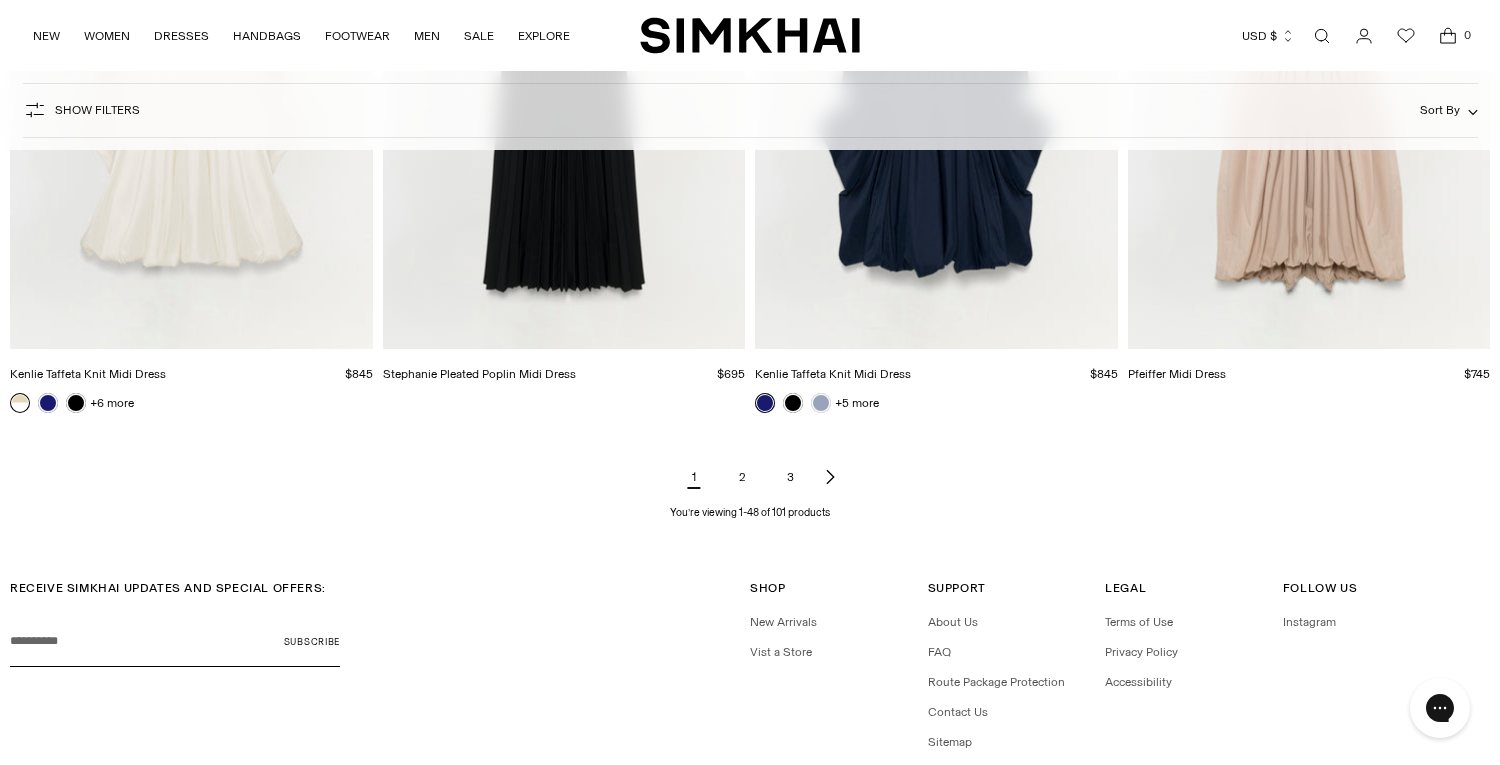click on "2" at bounding box center [742, 477] 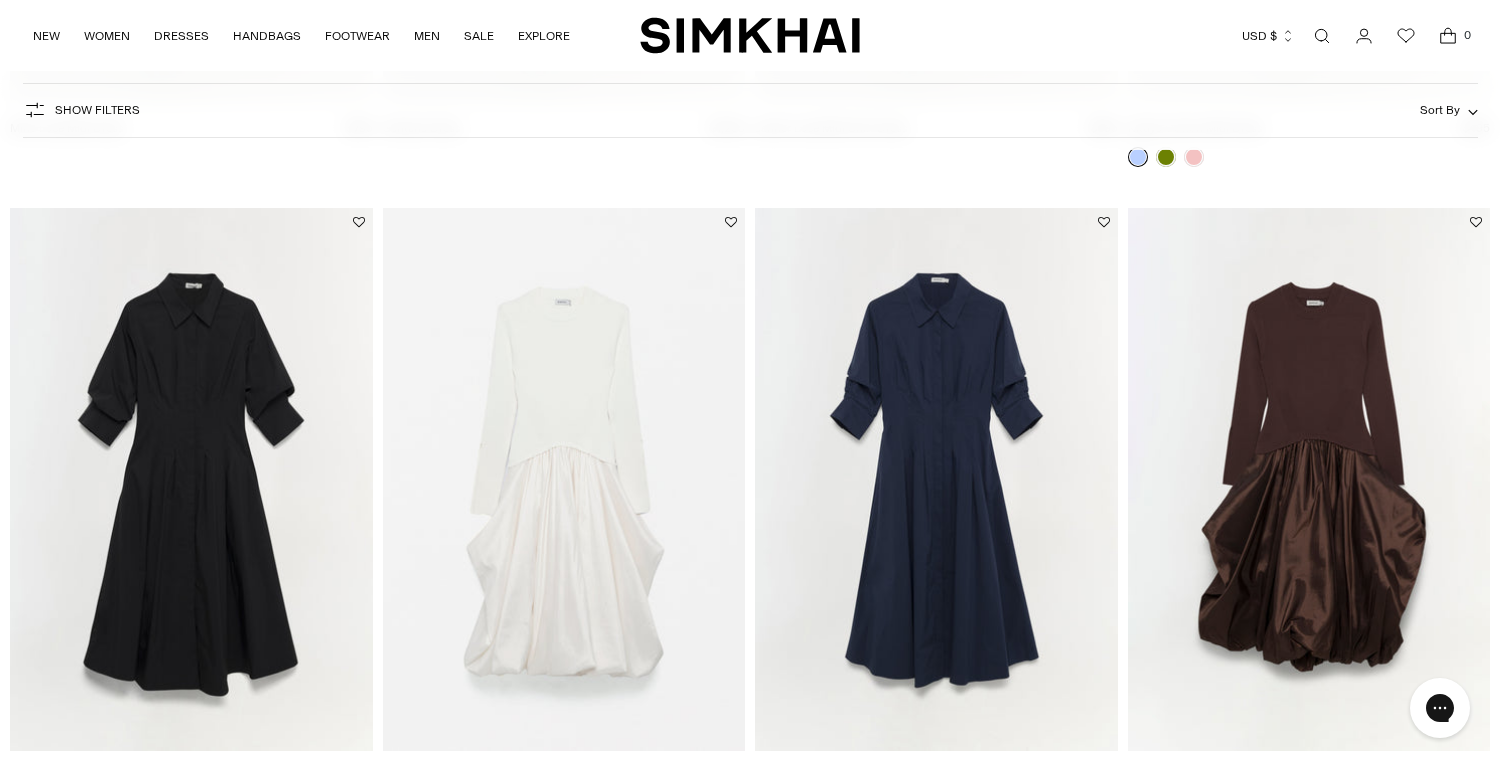 scroll, scrollTop: 729, scrollLeft: 0, axis: vertical 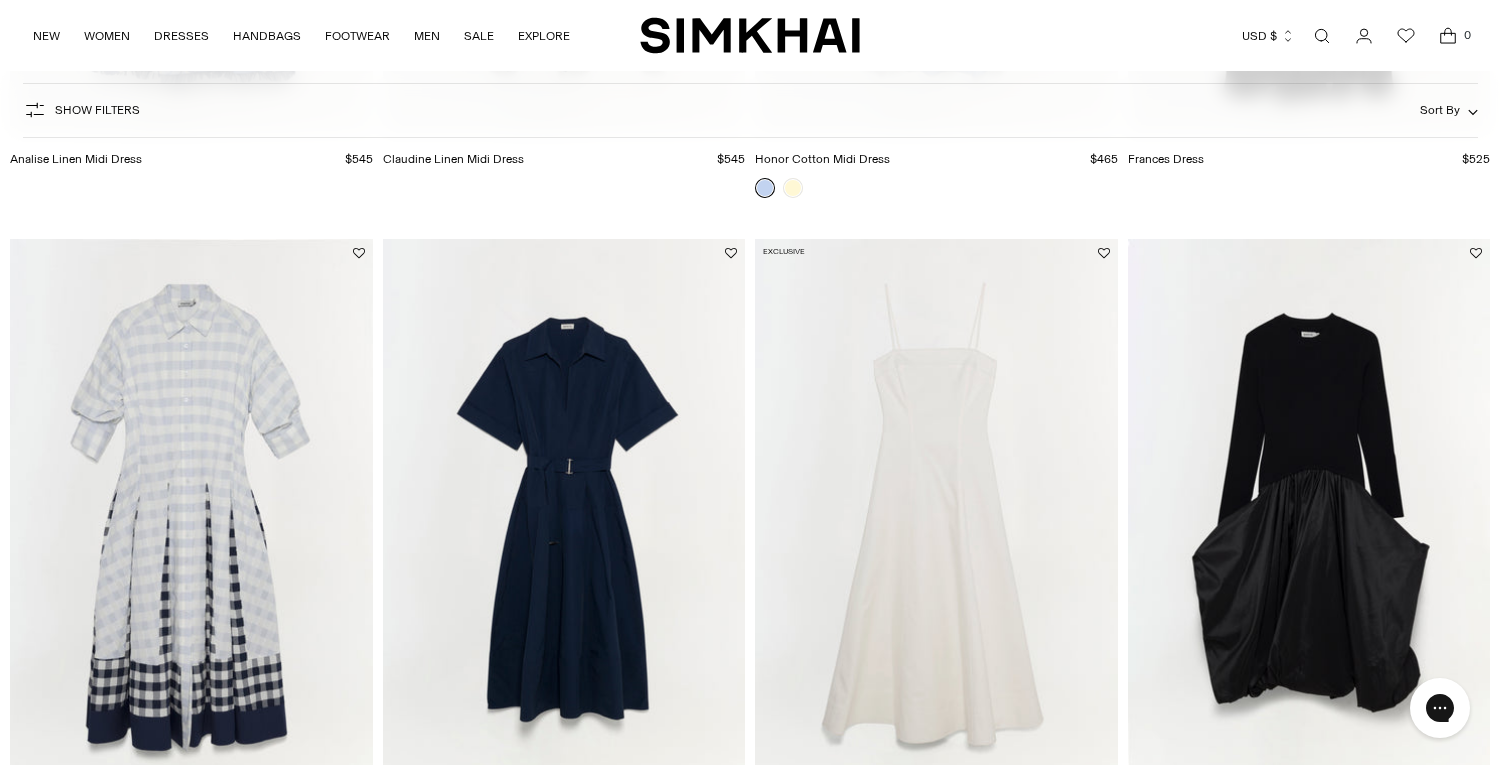 click on "Exclusive
Mina Lace Midi Dress
$795
Unit price
/ per
Santana Dress
$1,295
Unit price
/ per" at bounding box center (750, 211) 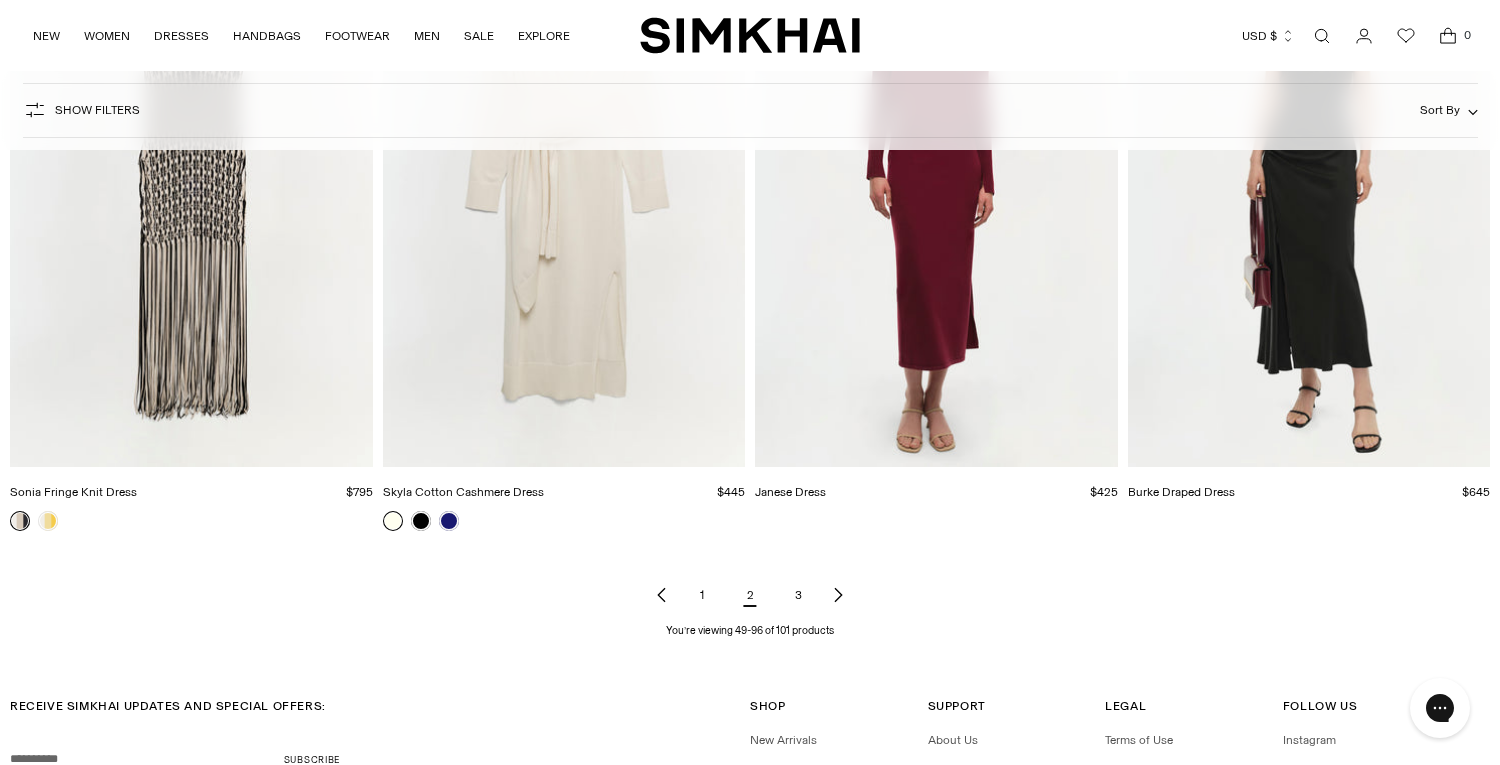 scroll, scrollTop: 7476, scrollLeft: 0, axis: vertical 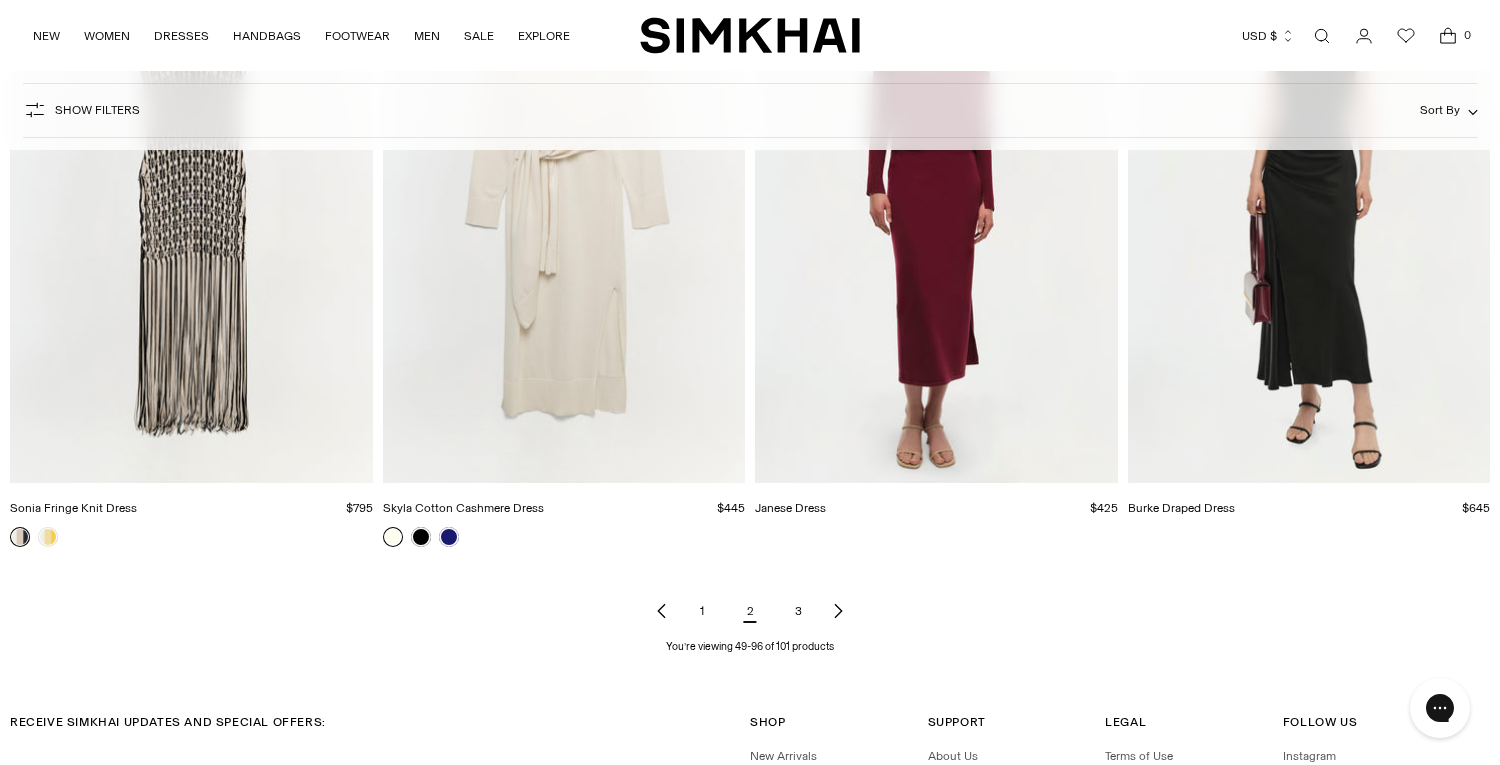 click on "3" at bounding box center (798, 611) 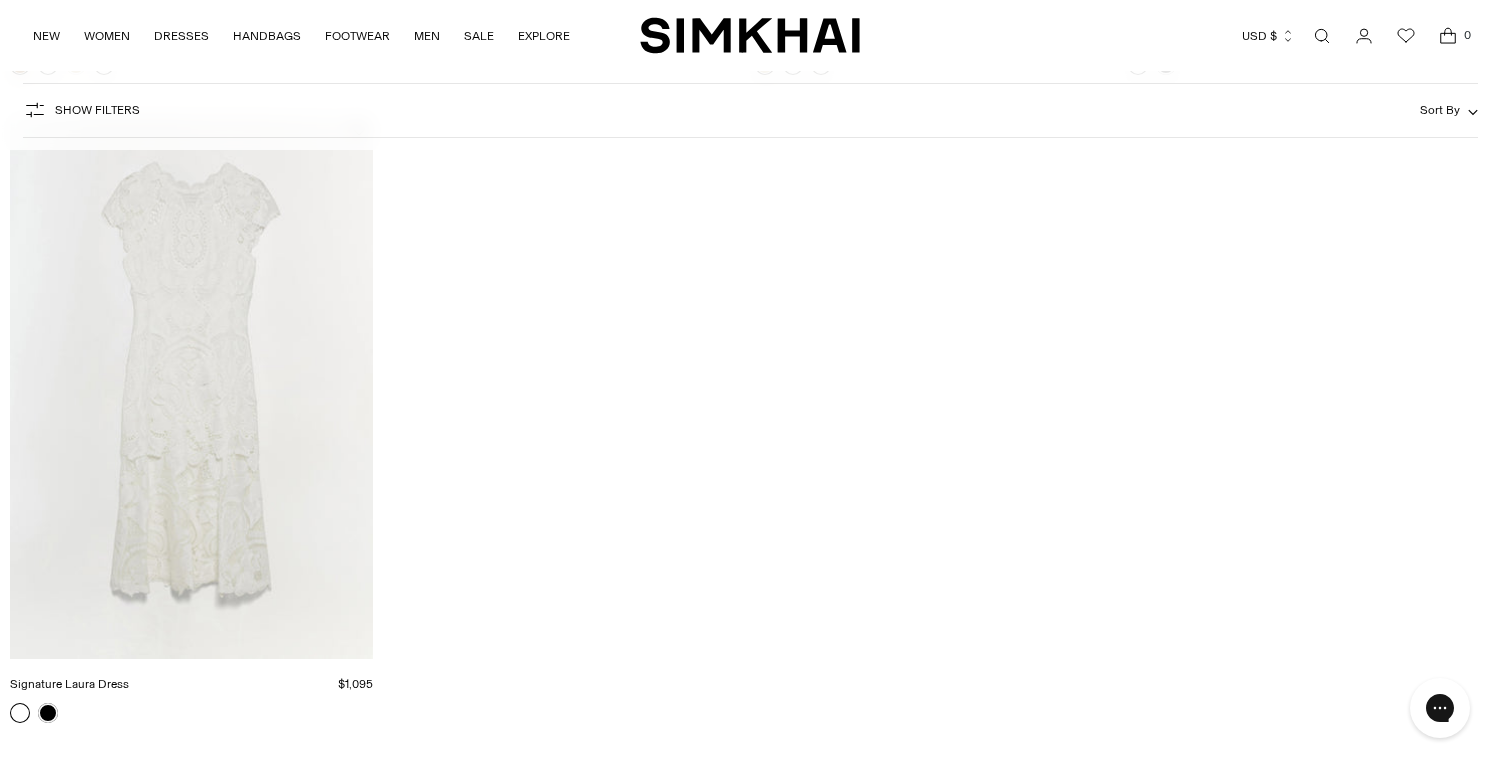 scroll, scrollTop: 791, scrollLeft: 0, axis: vertical 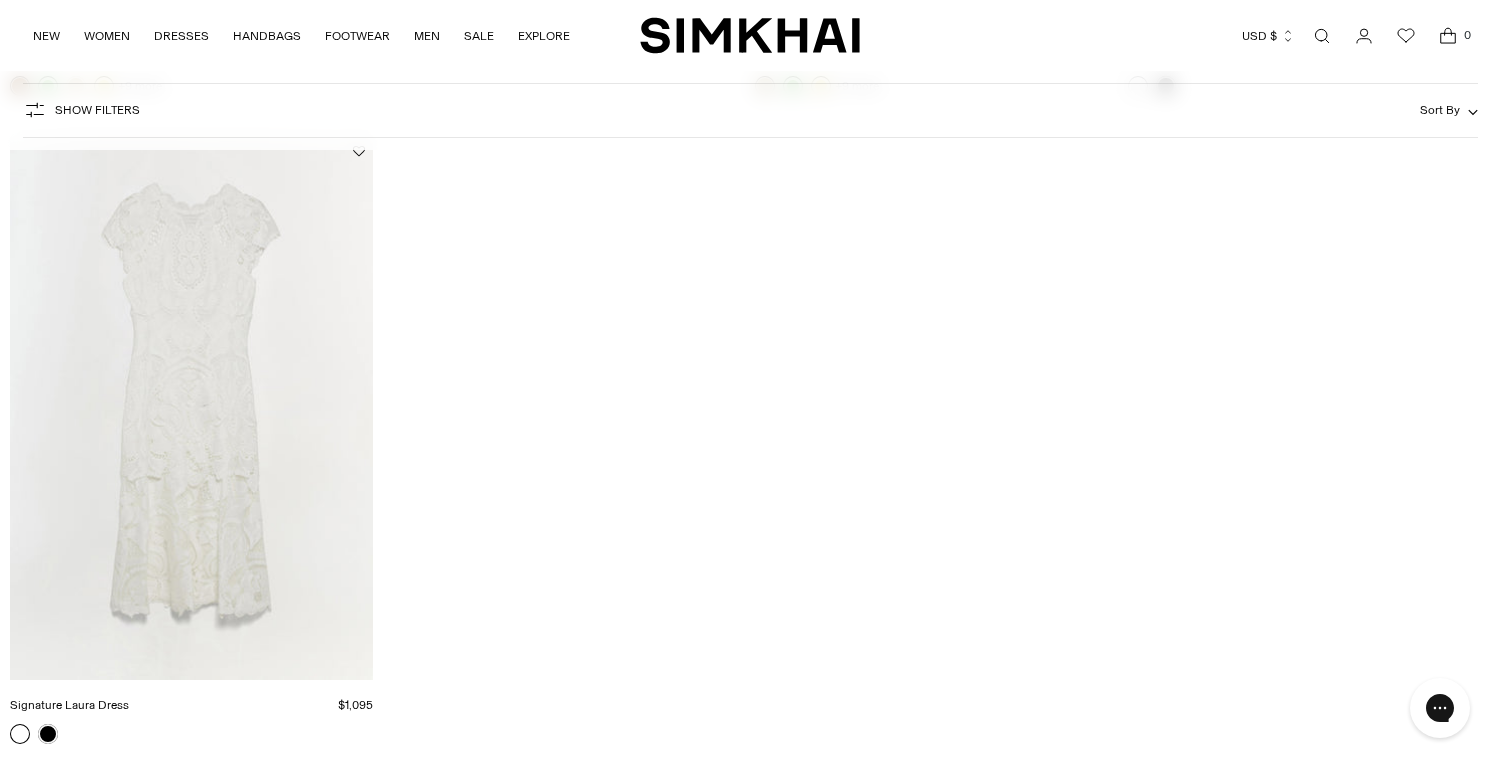 click at bounding box center [0, 0] 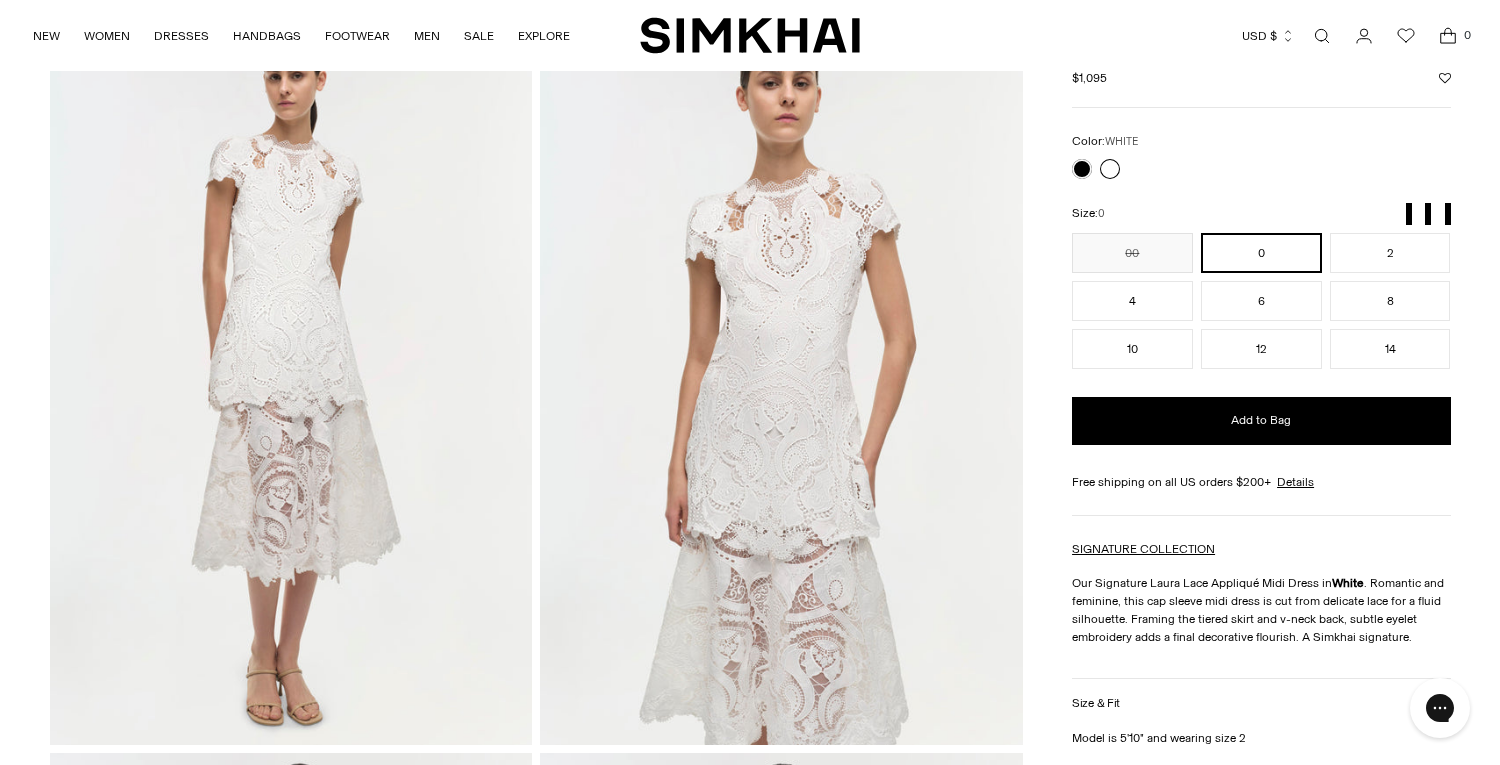 scroll, scrollTop: 0, scrollLeft: 0, axis: both 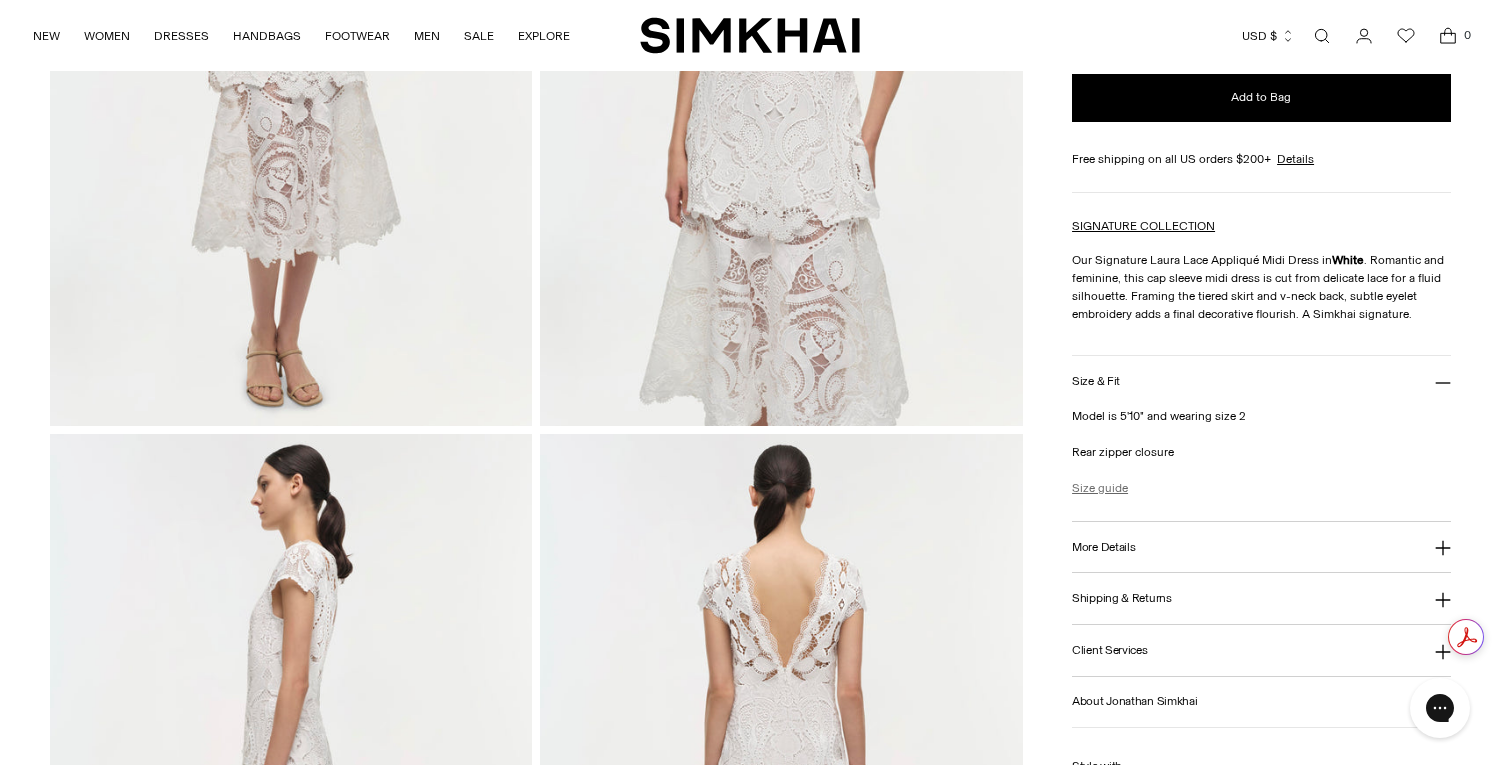 click on "Size guide" at bounding box center (1100, 488) 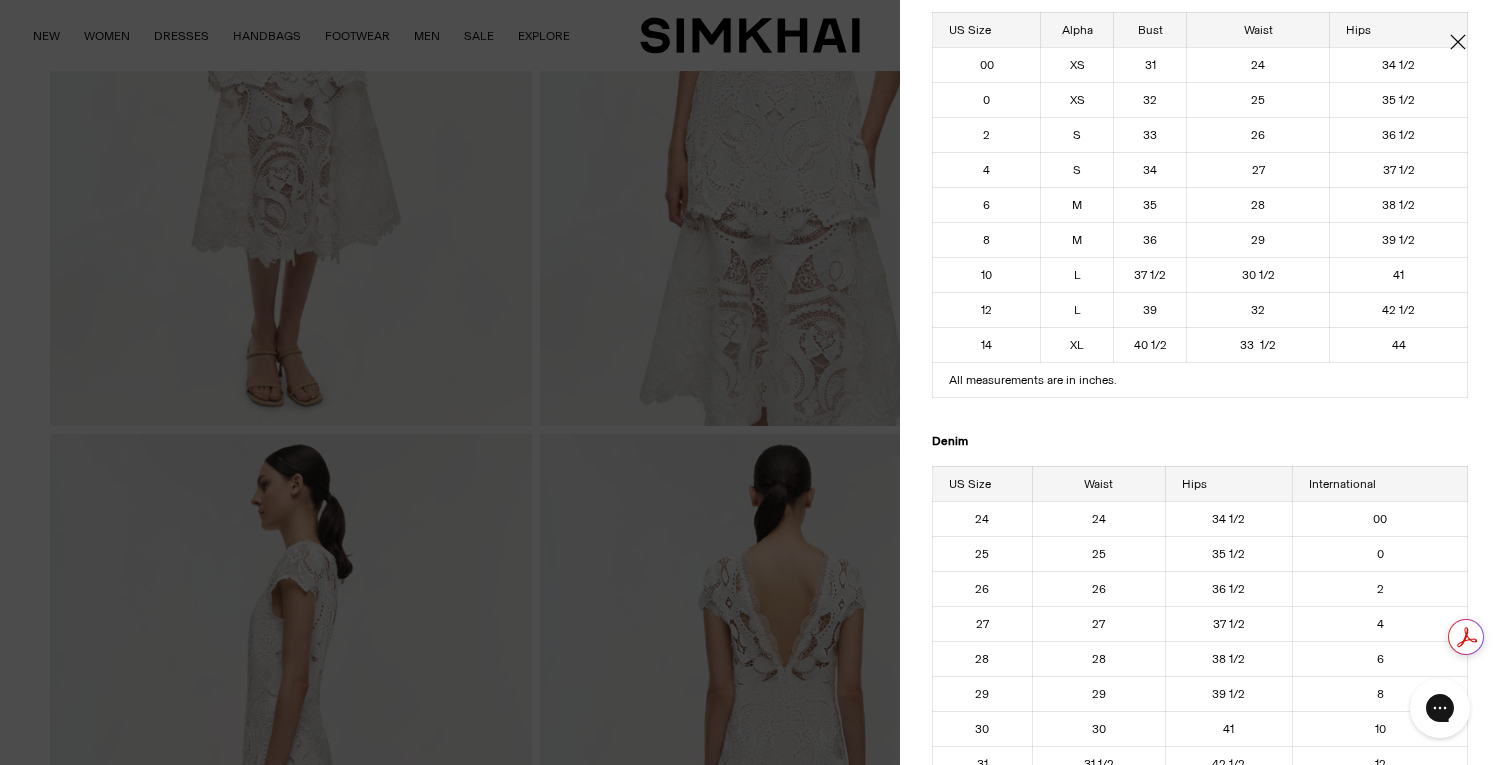 scroll, scrollTop: 0, scrollLeft: 0, axis: both 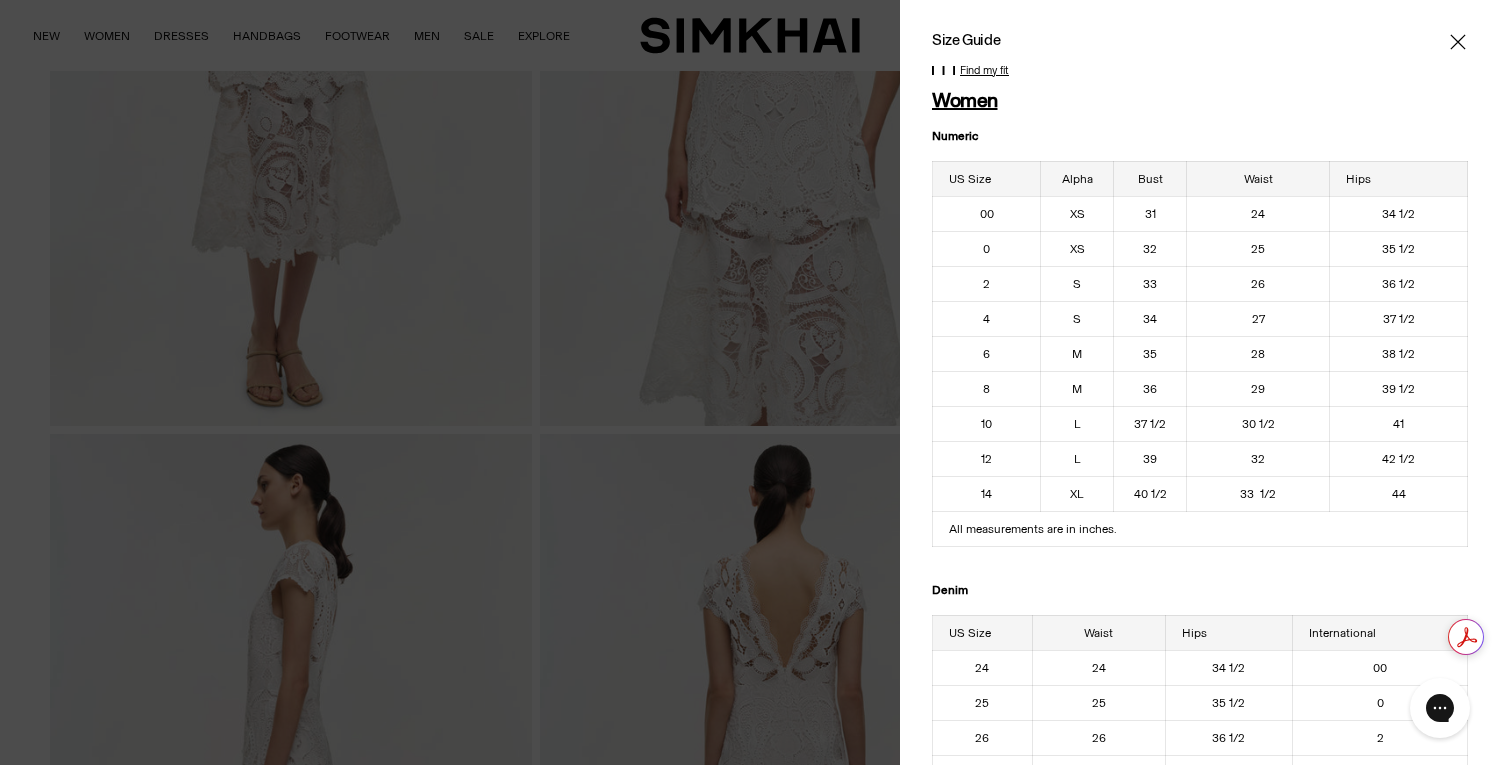 click on "33" at bounding box center (1150, 283) 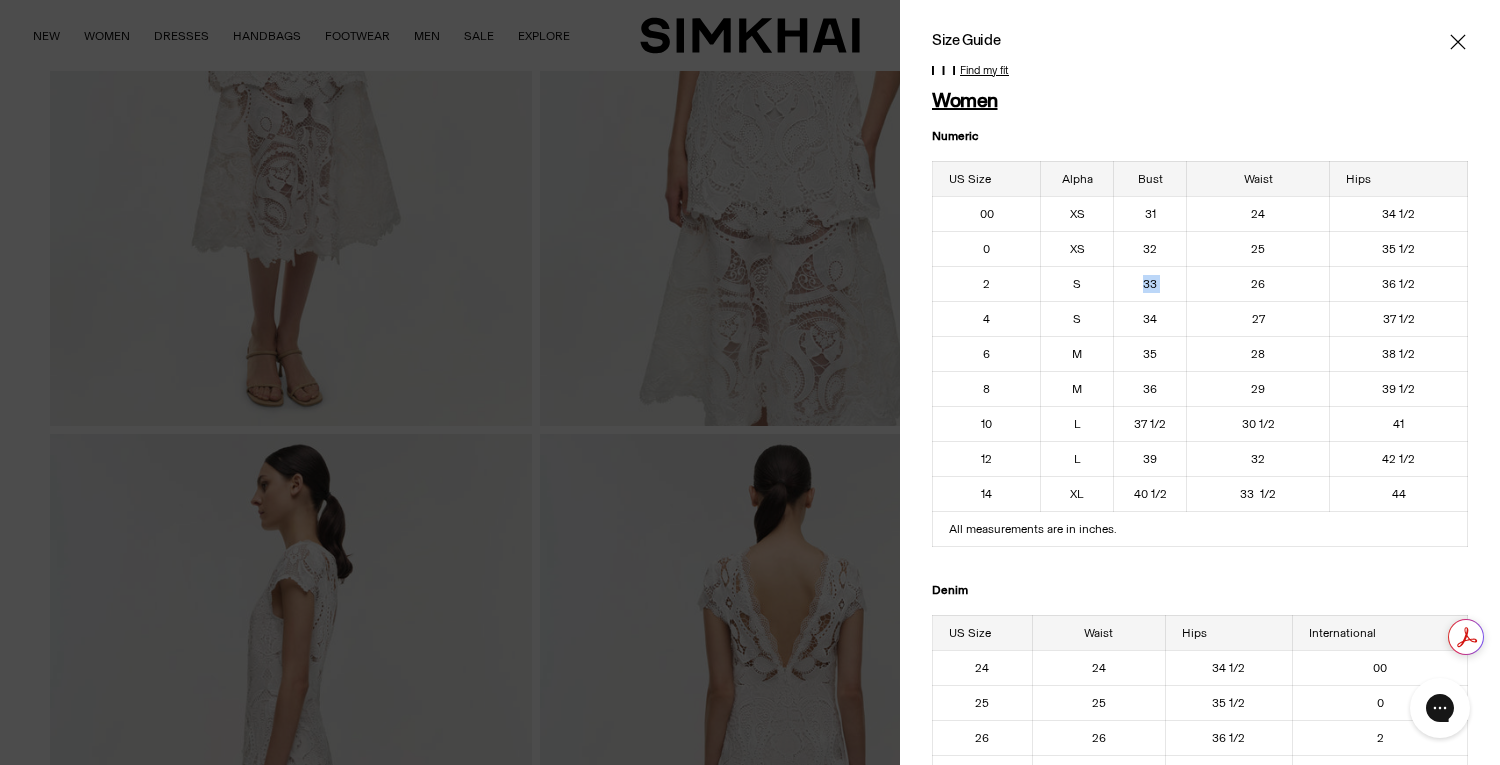 click on "26" at bounding box center (1257, 283) 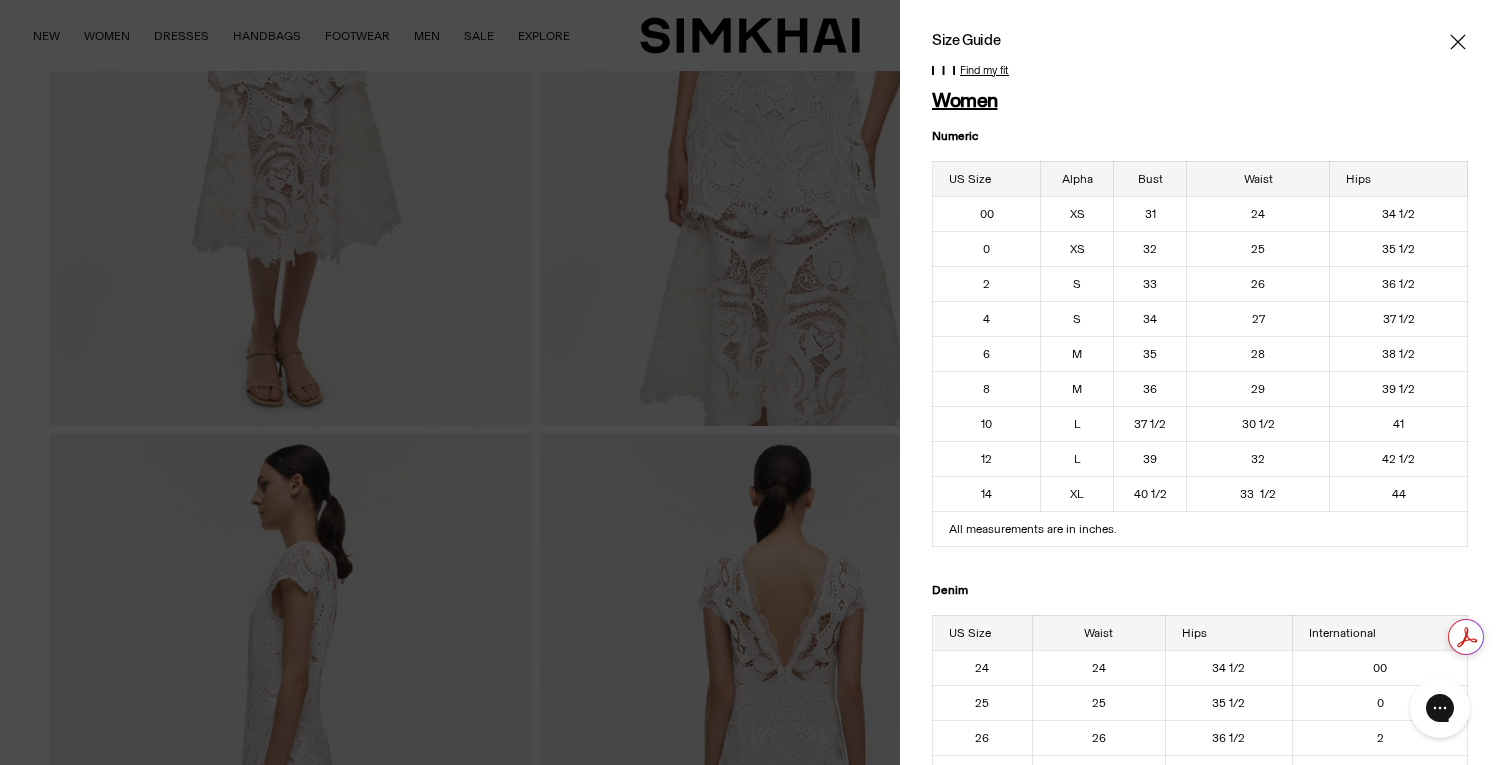 click on "26" at bounding box center (1257, 283) 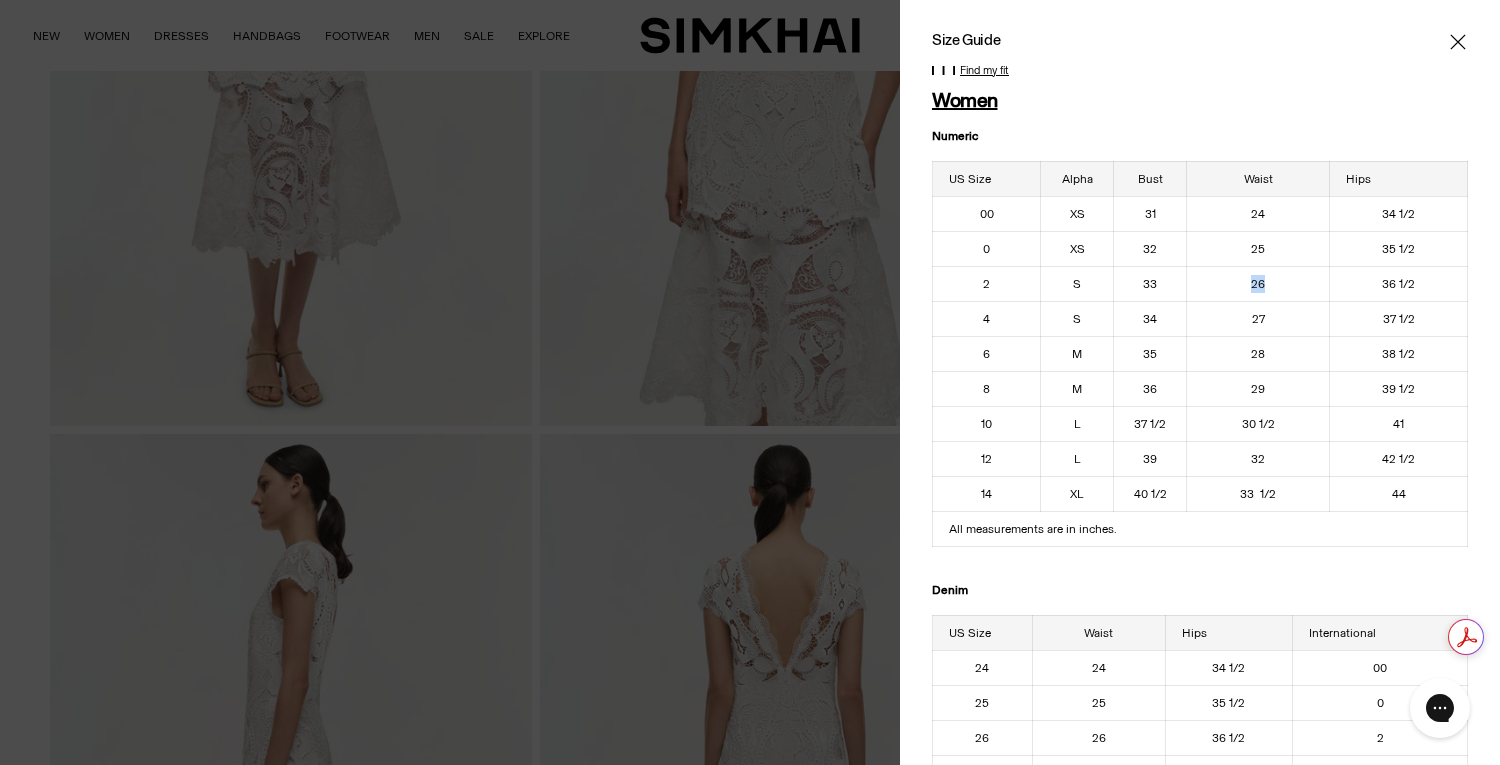 click on "26" at bounding box center (1257, 283) 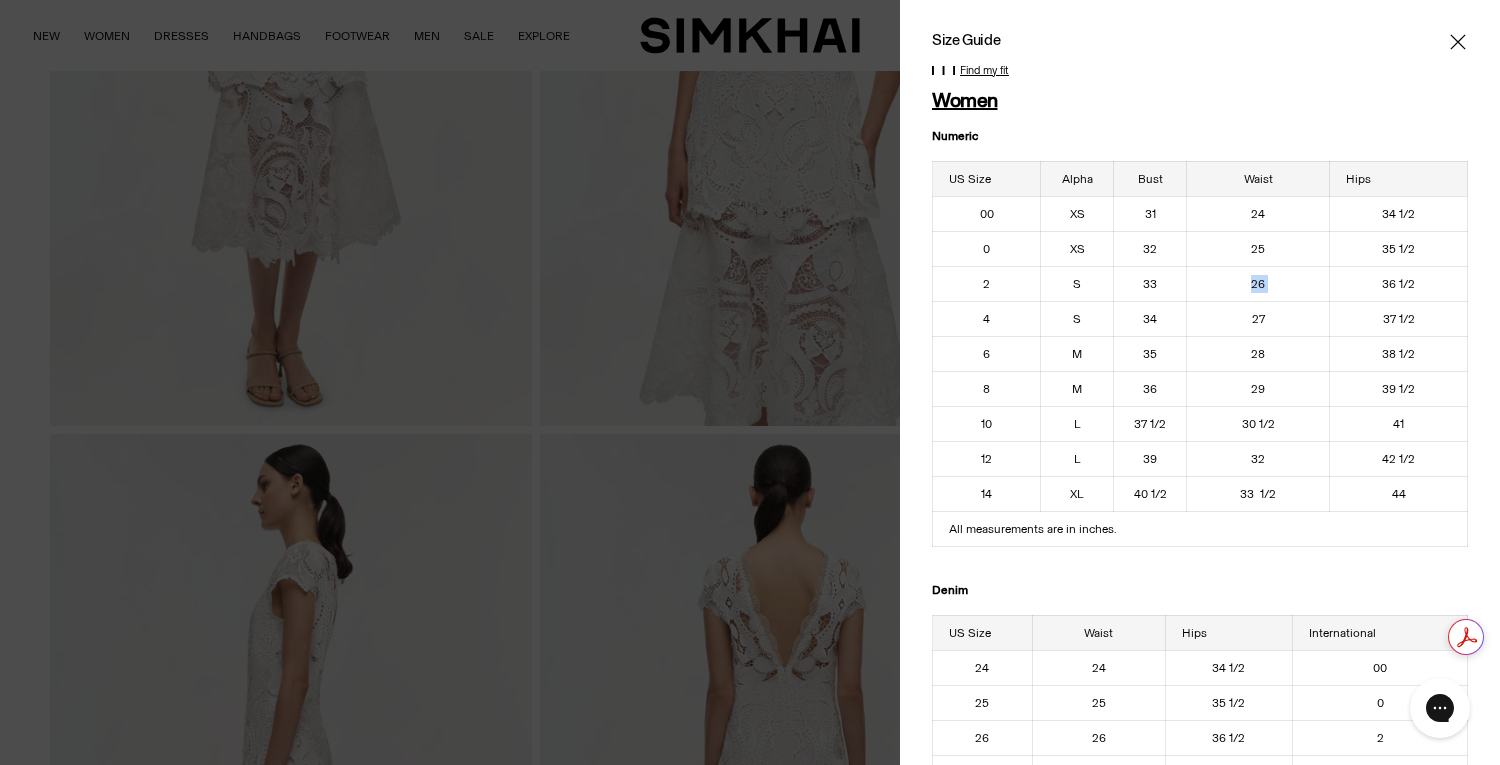 click on "36 1/2" at bounding box center [1399, 283] 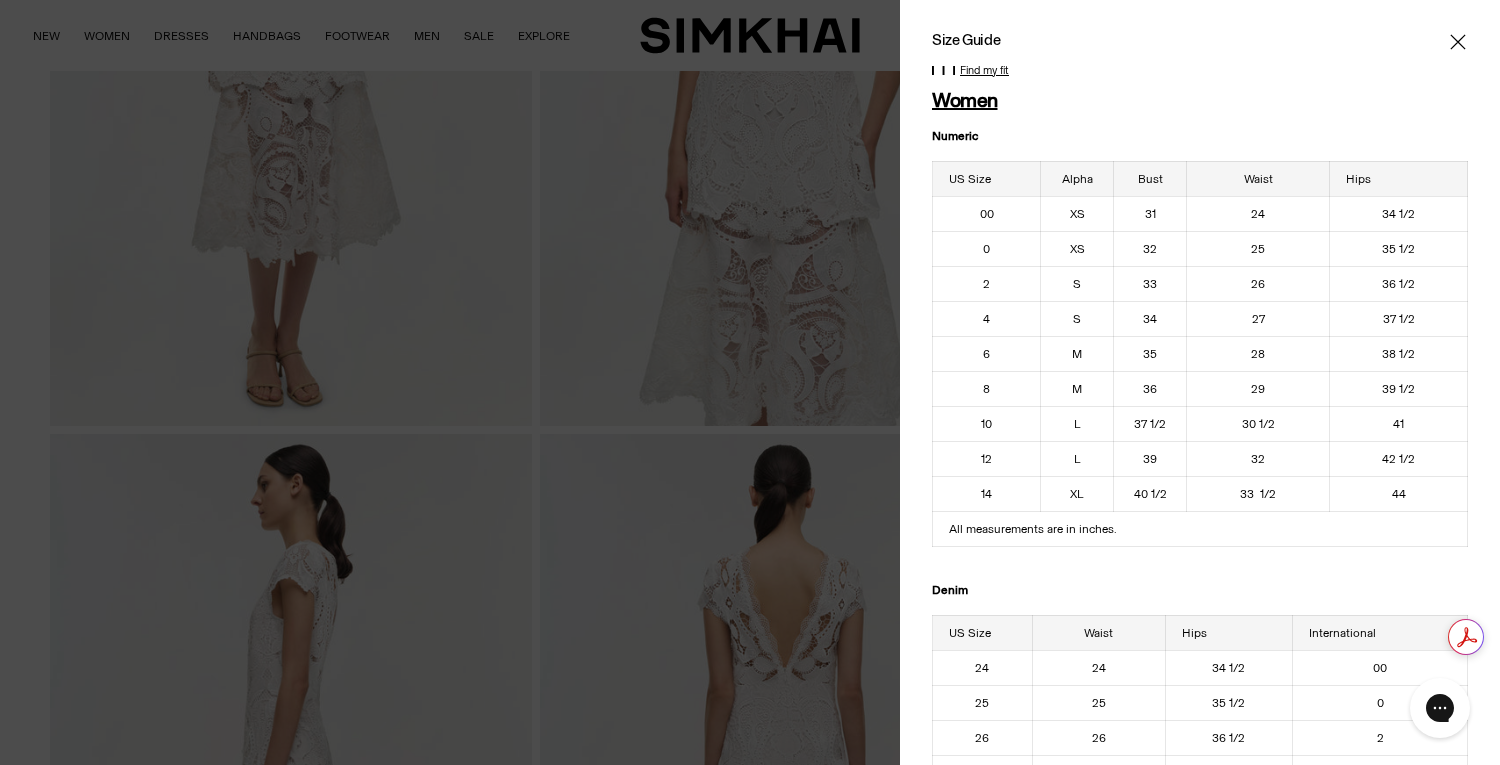 click on "36 1/2" at bounding box center (1399, 283) 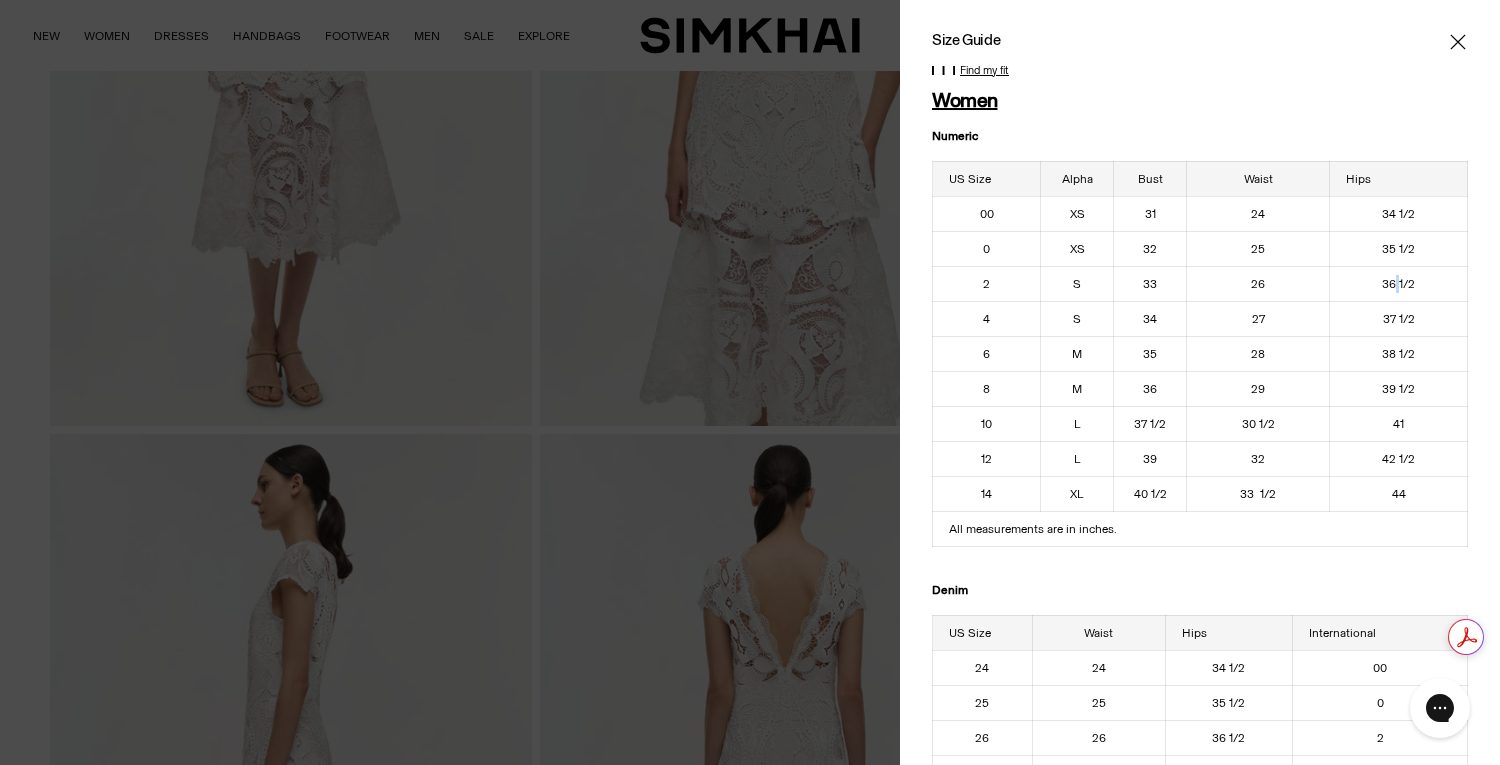 click on "36 1/2" at bounding box center [1399, 283] 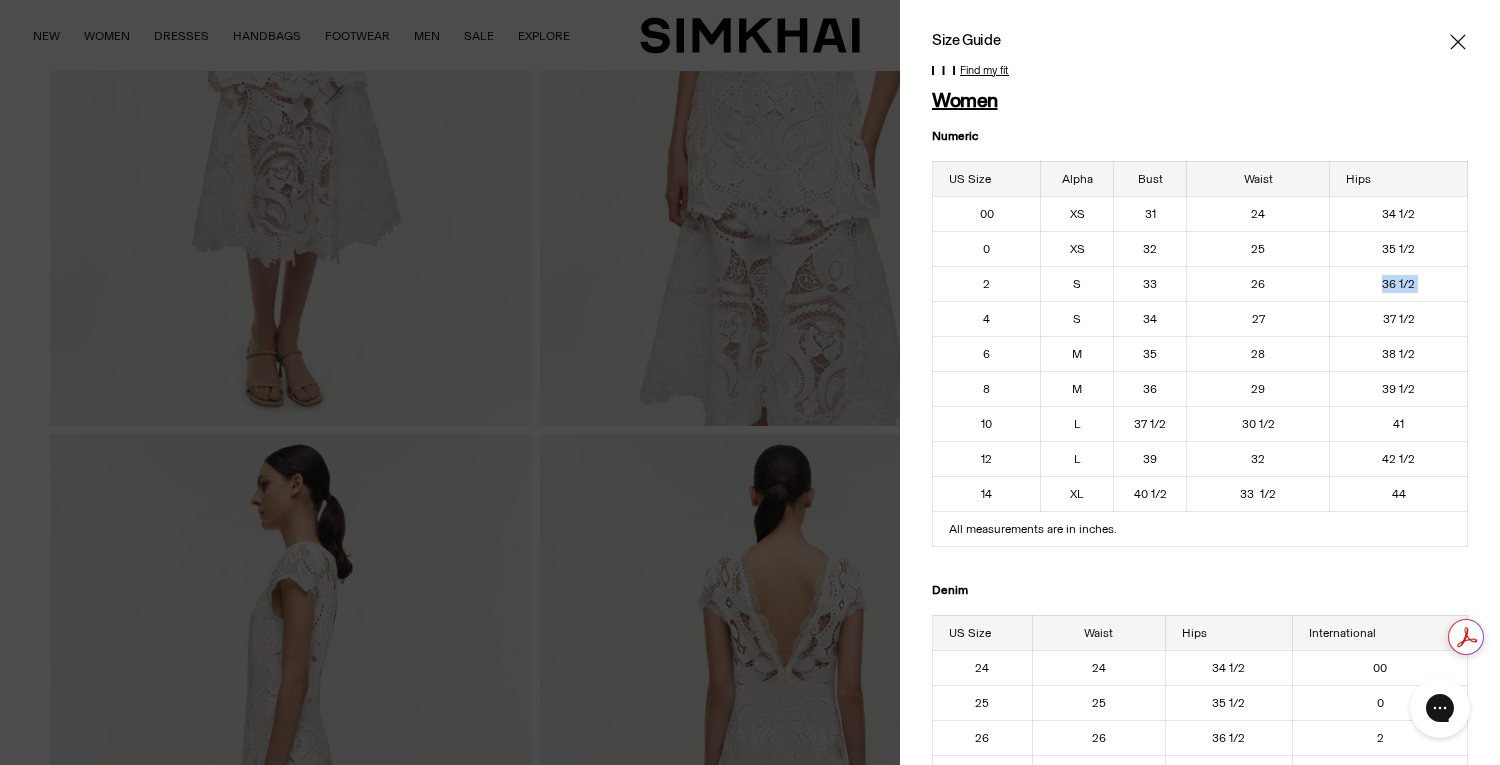 click on "36 1/2" at bounding box center [1399, 283] 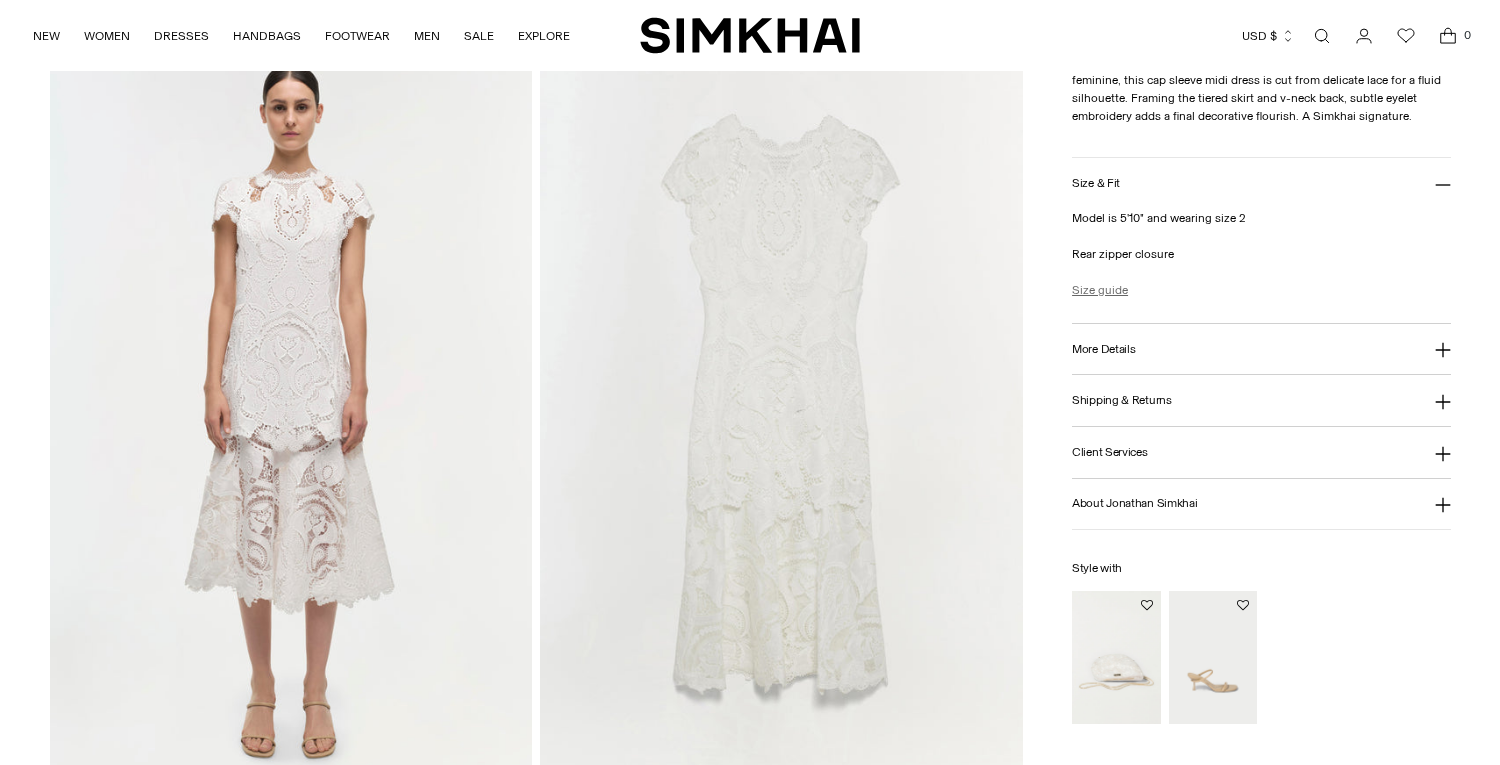 scroll, scrollTop: 1559, scrollLeft: 0, axis: vertical 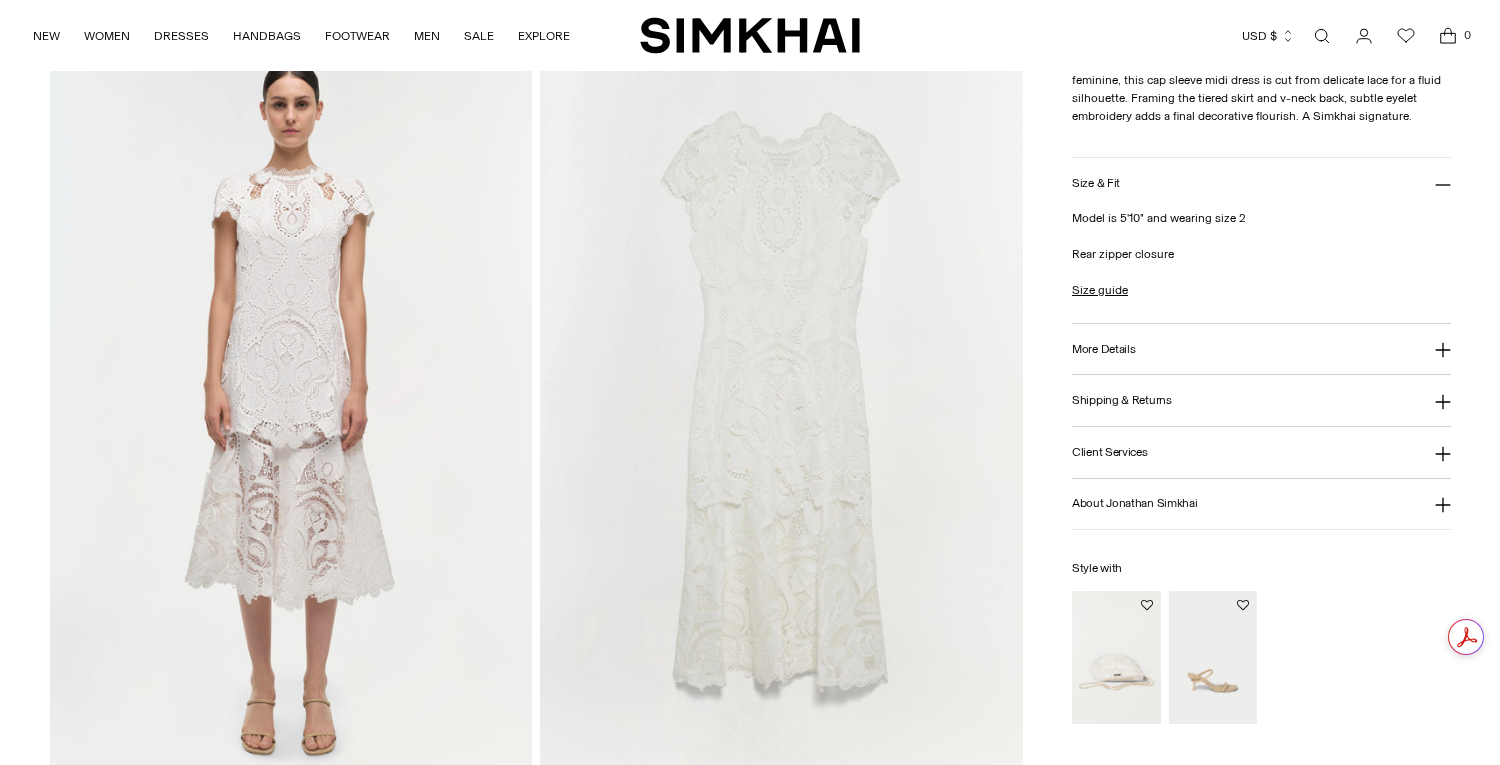 click on "More Details" at bounding box center [1261, 349] 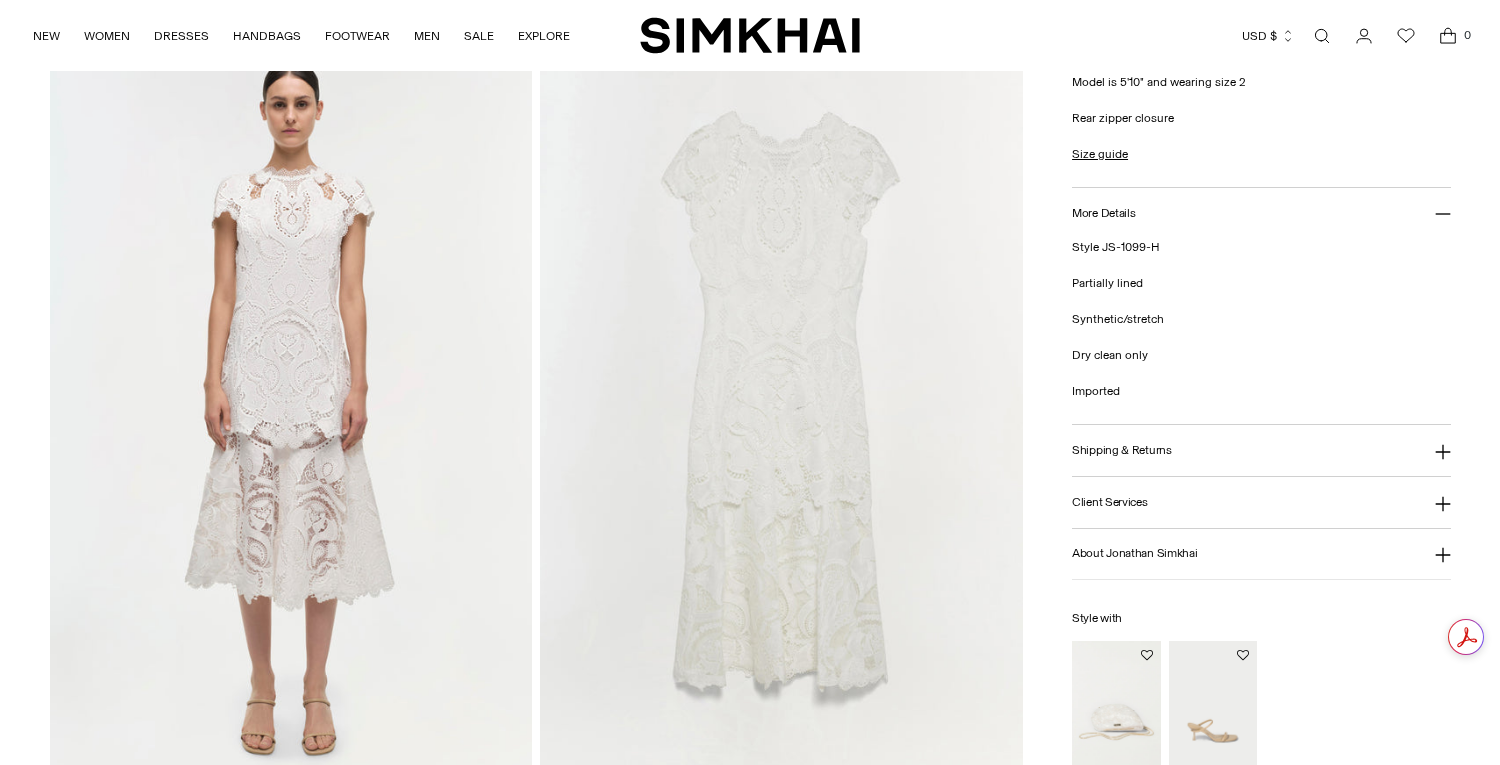 click on "More Details" at bounding box center (1261, 212) 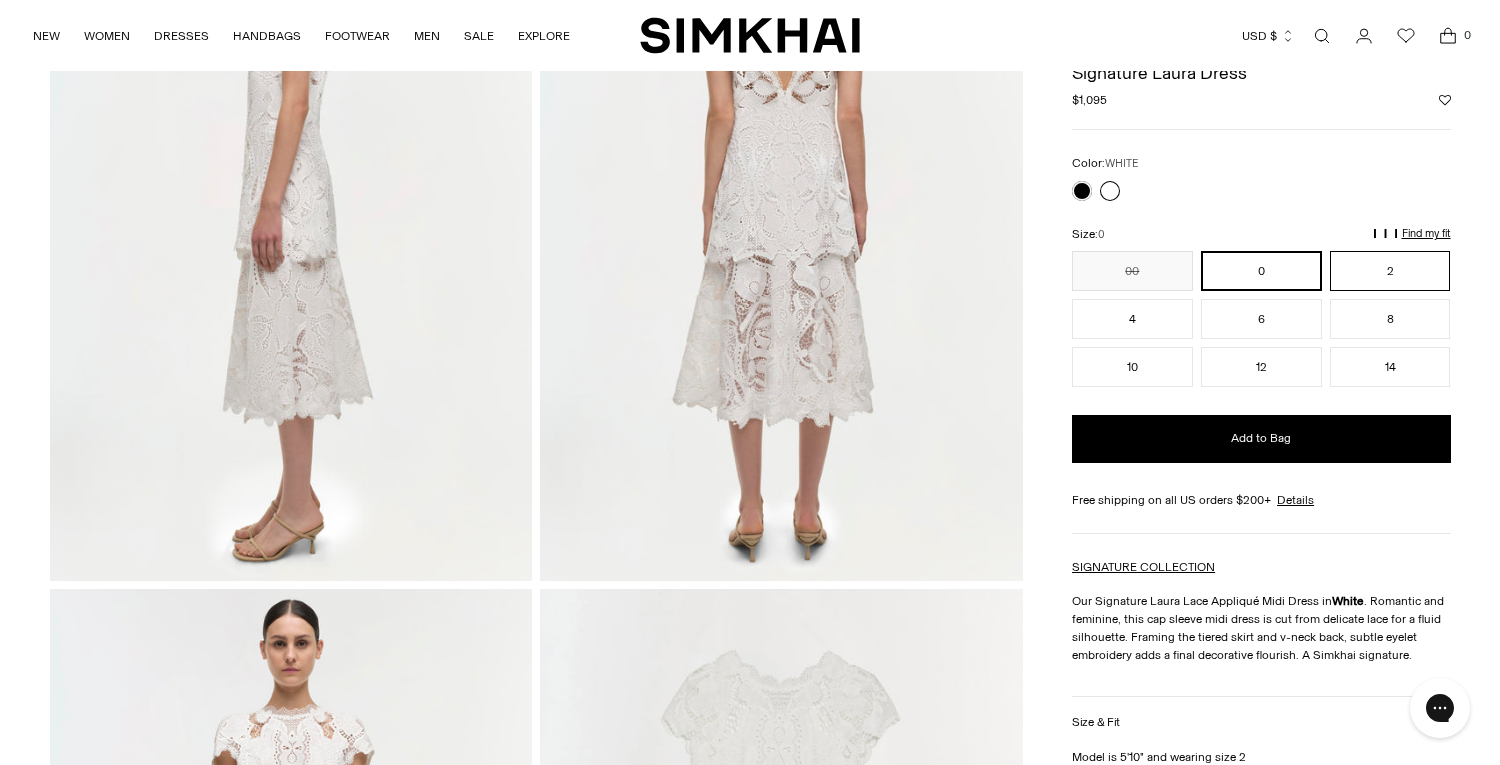 scroll, scrollTop: 928, scrollLeft: 0, axis: vertical 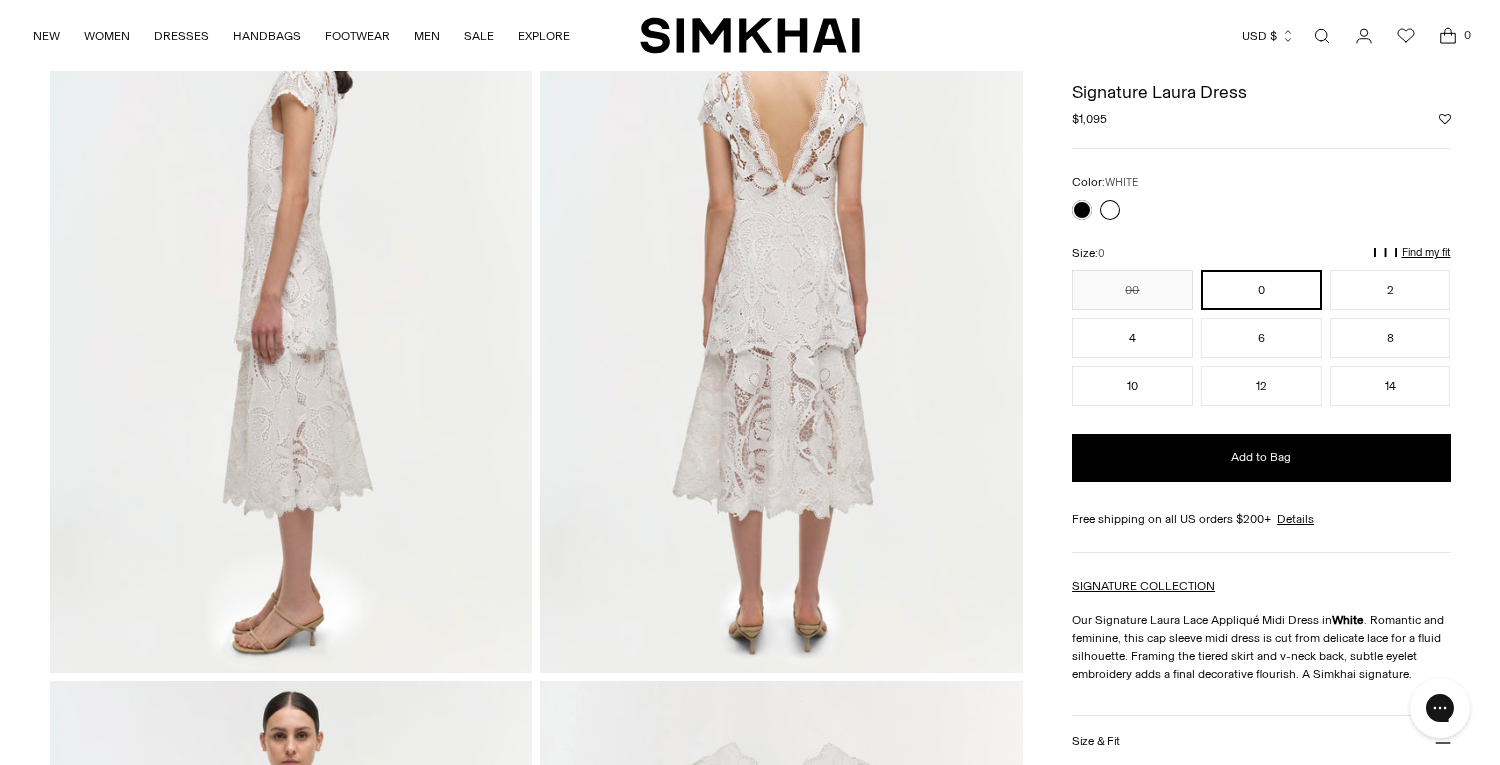 click on "Find my fit" at bounding box center [1185, 262] 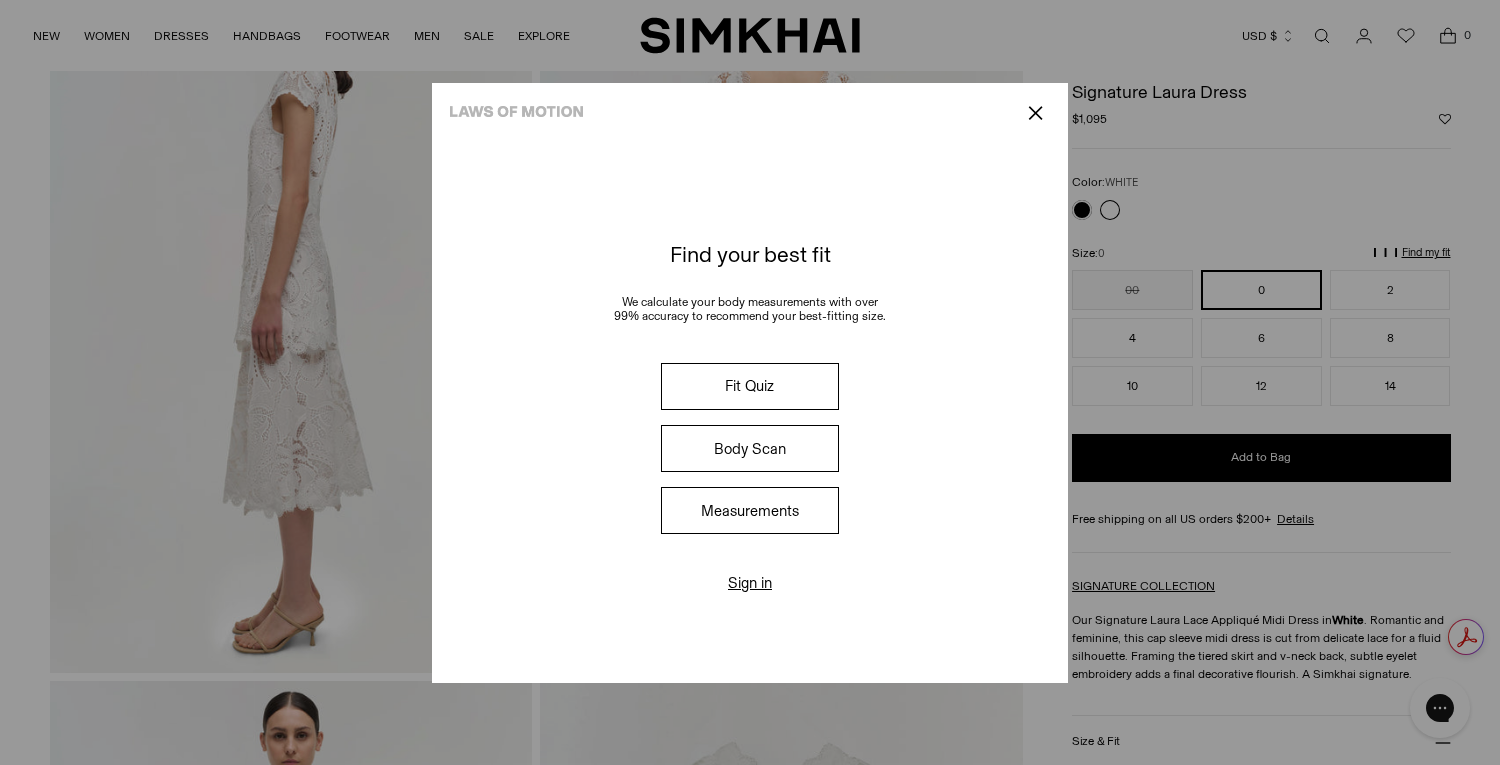 click on "Measurements" at bounding box center (750, 510) 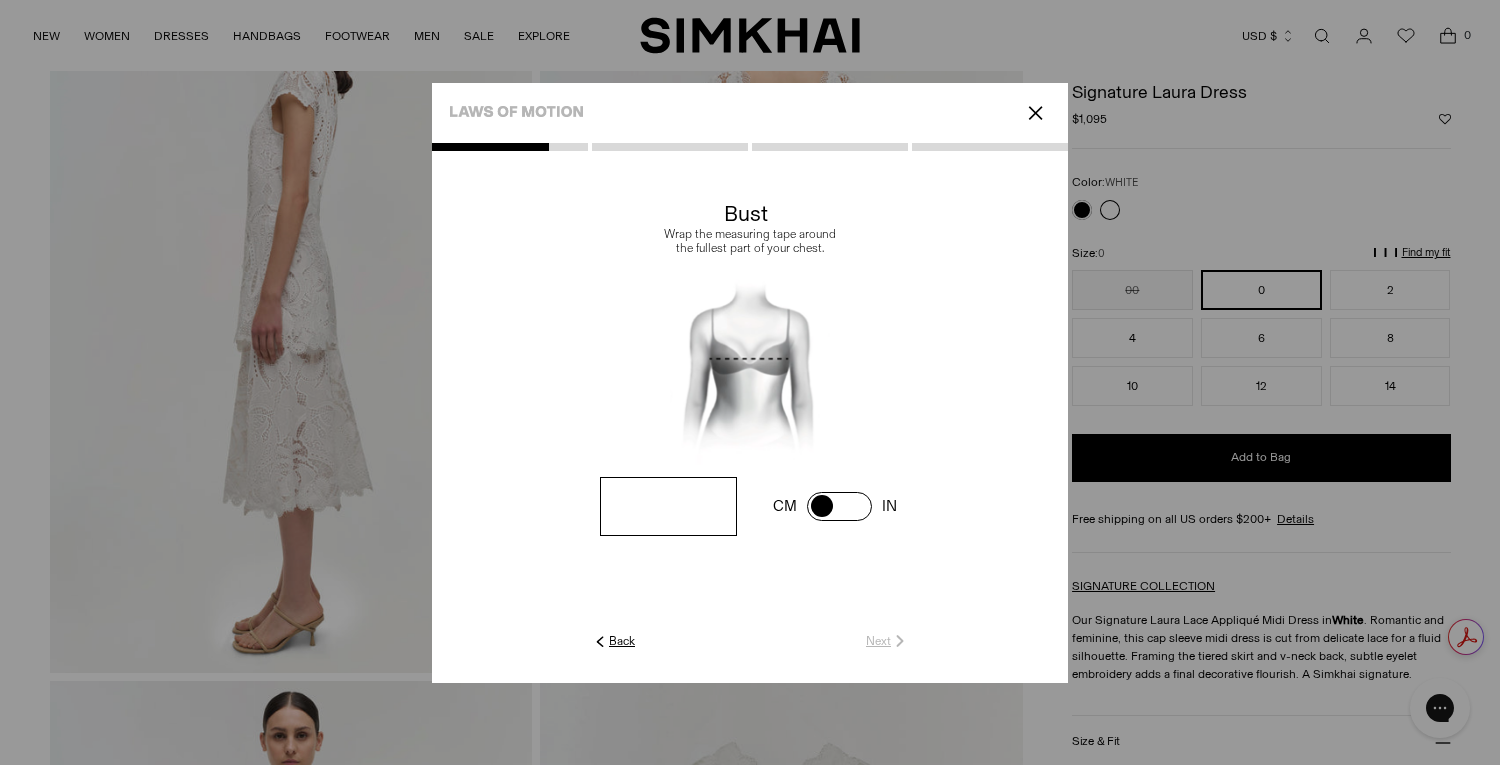 click at bounding box center [839, 506] 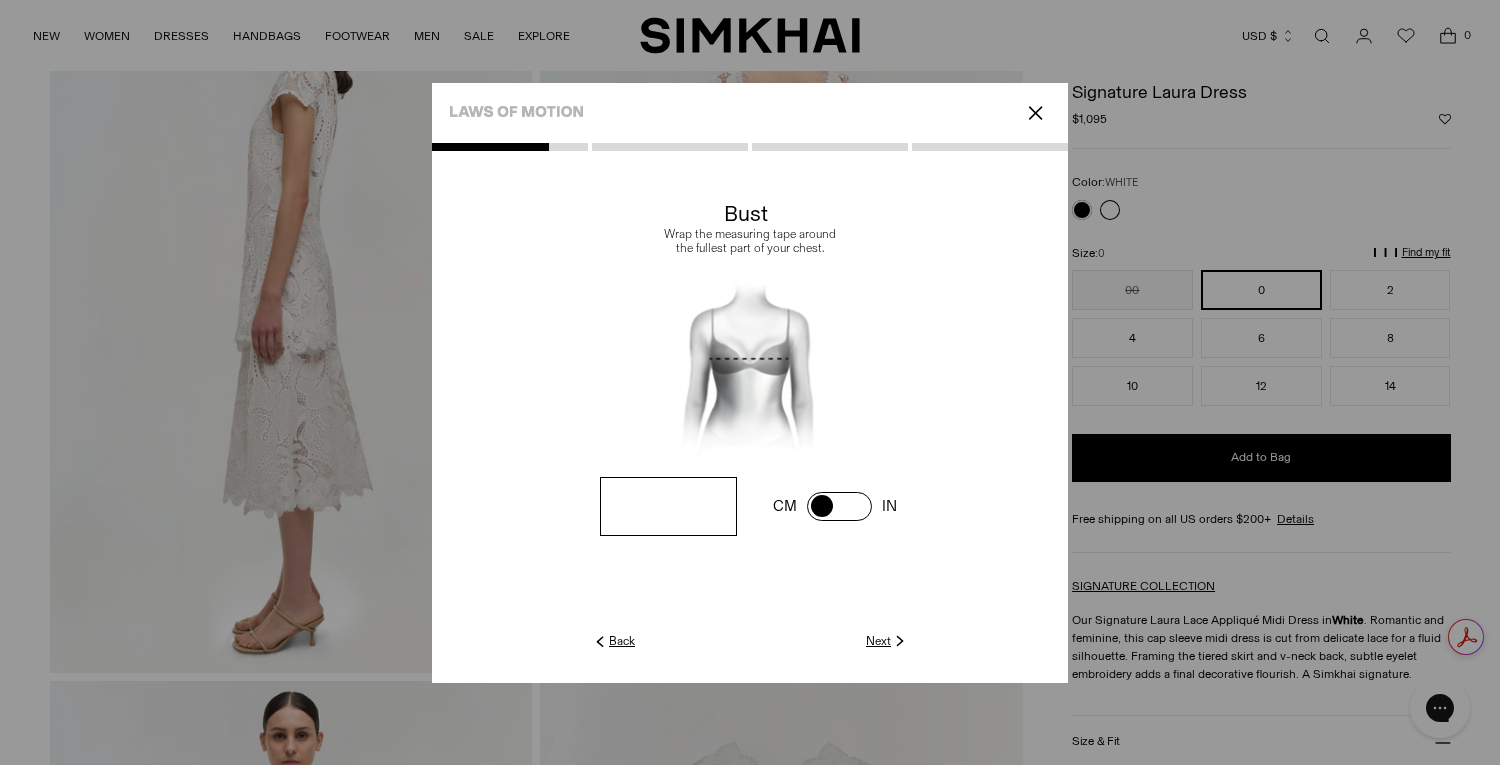 type on "**" 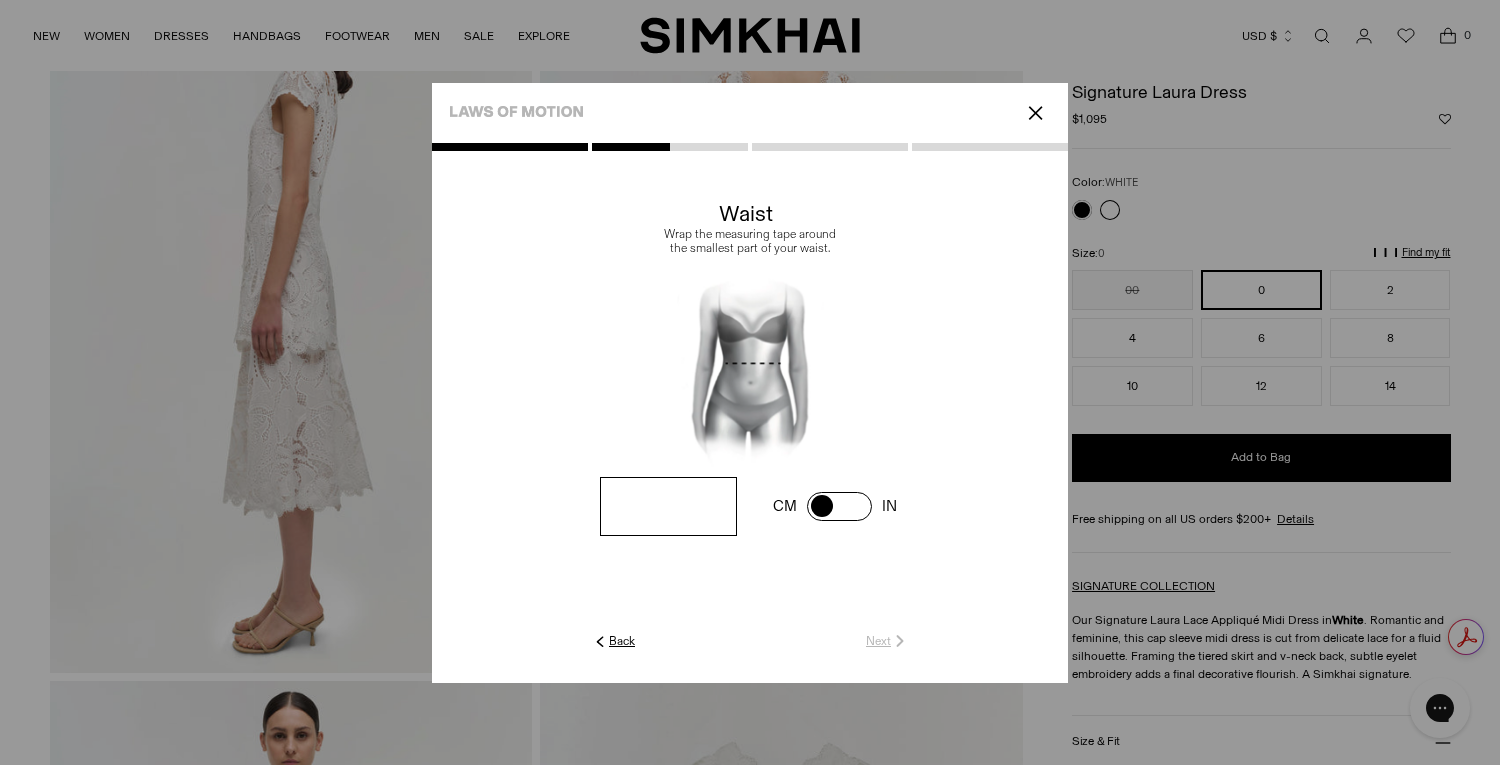 click at bounding box center (0, 0) 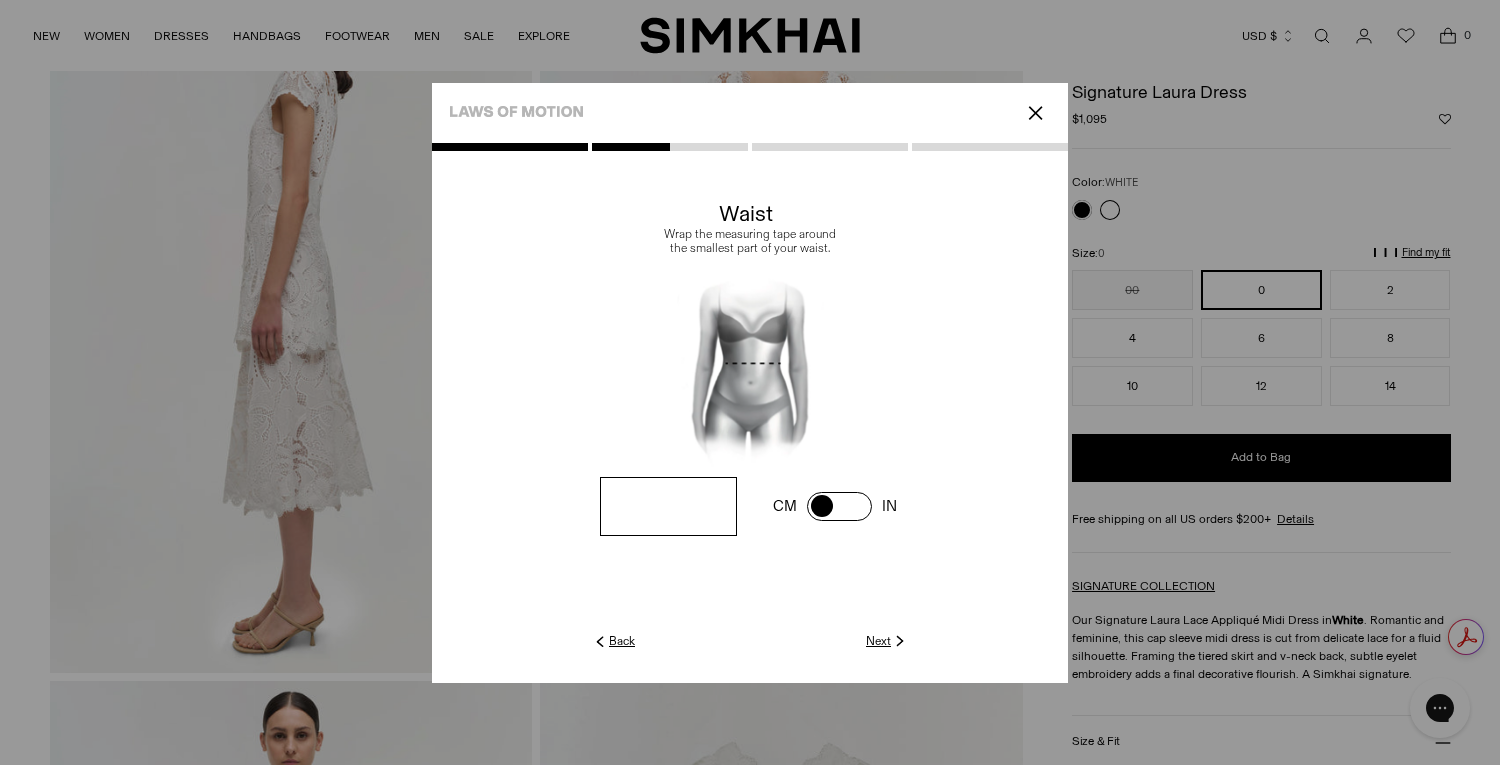 type on "****" 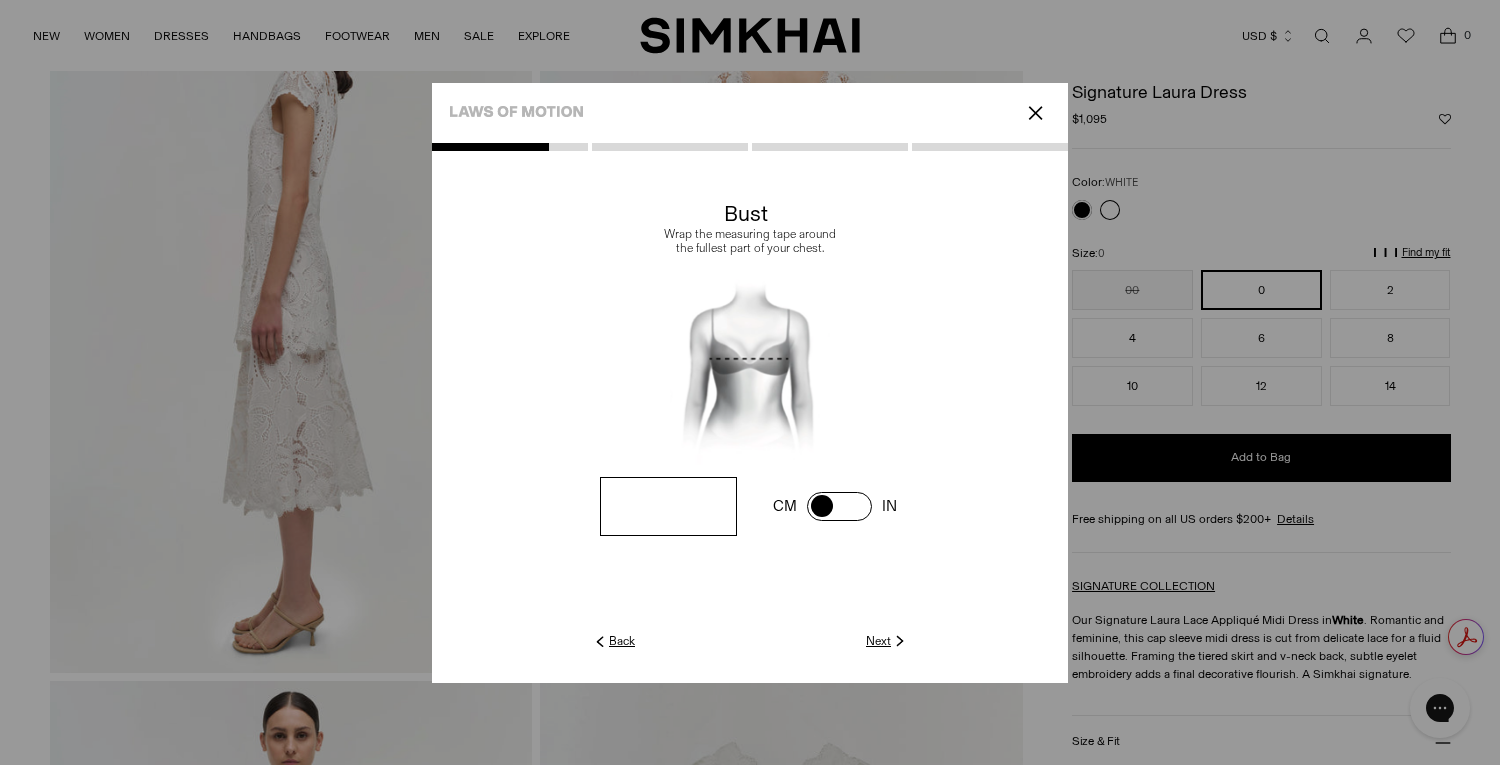 click at bounding box center (839, 506) 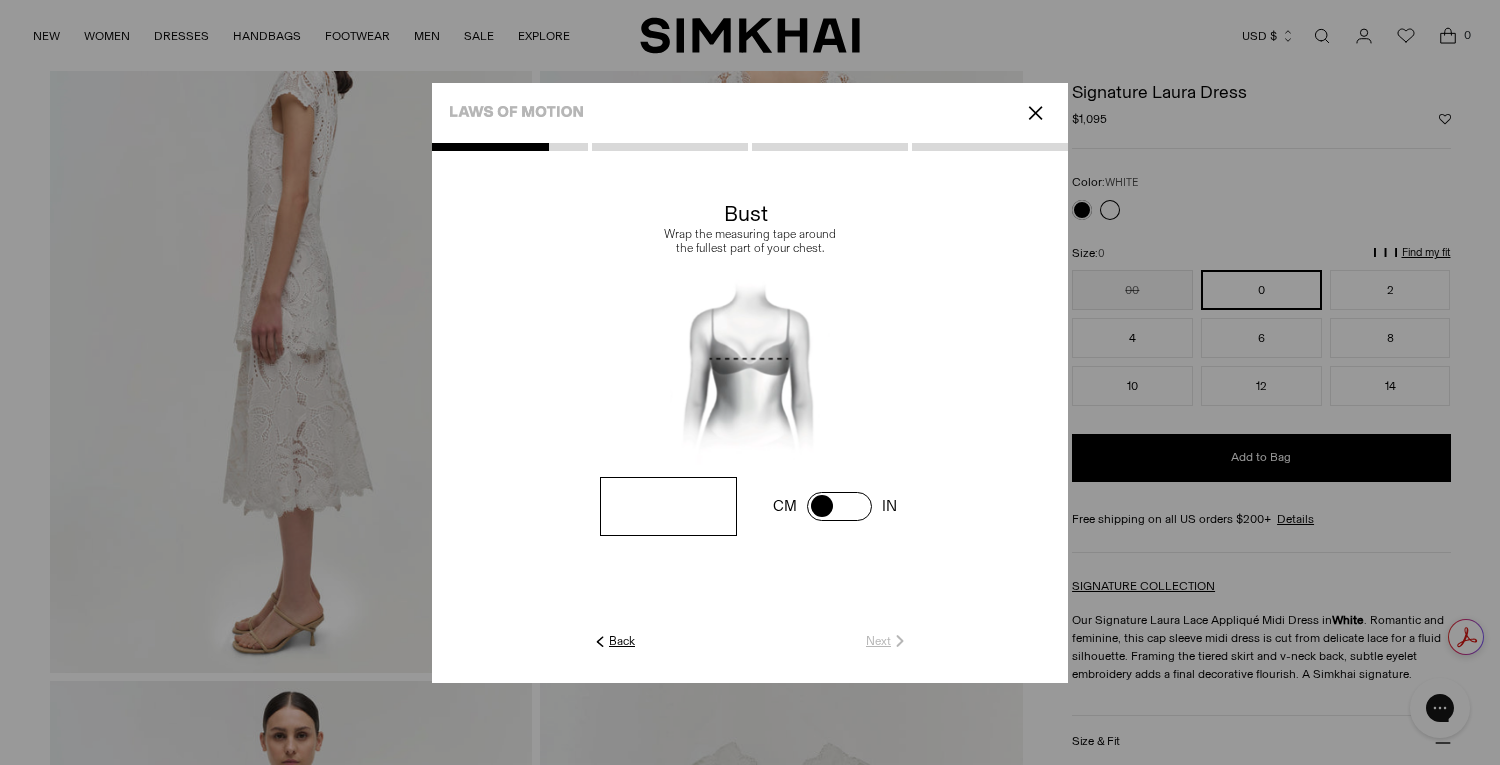click at bounding box center (668, 506) 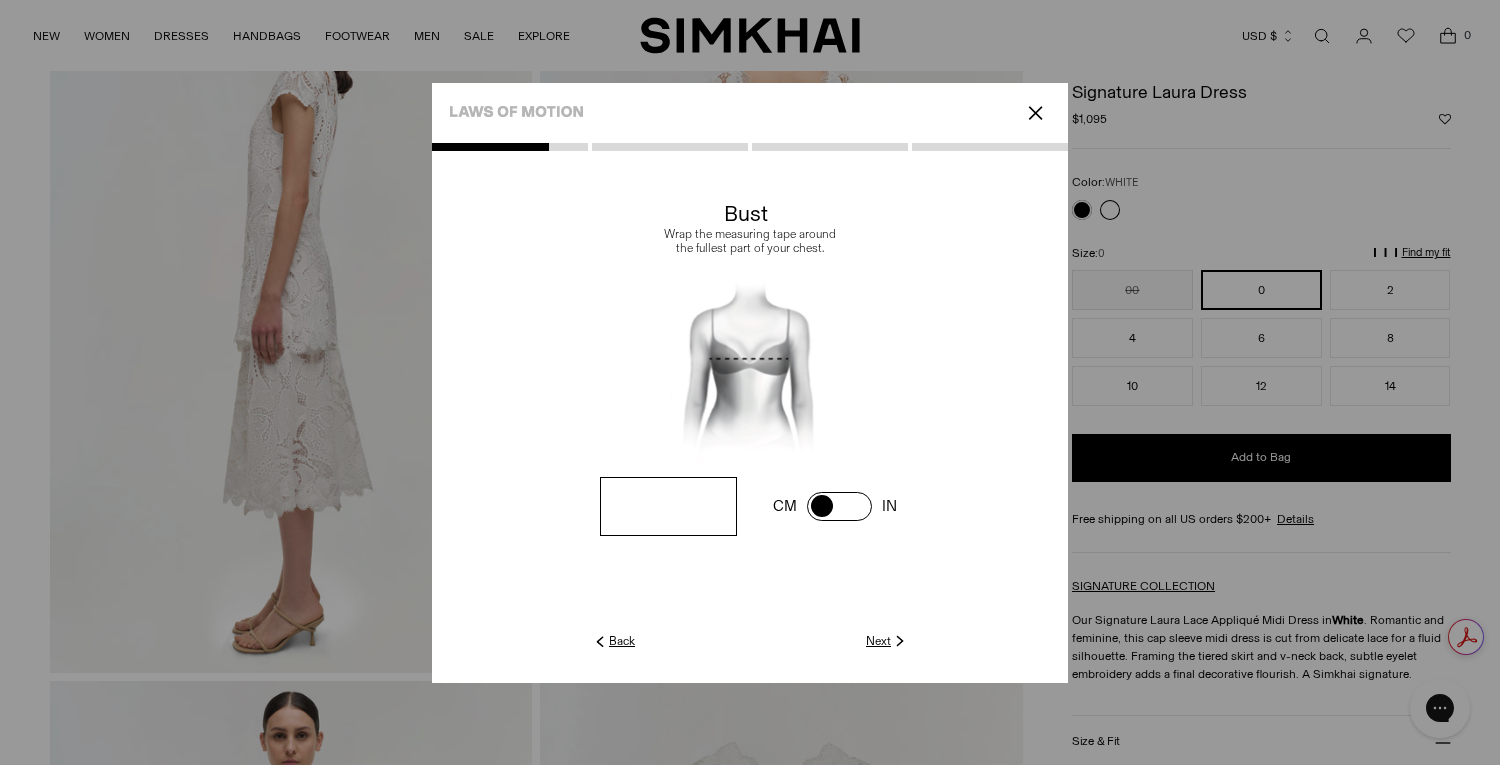 type on "**" 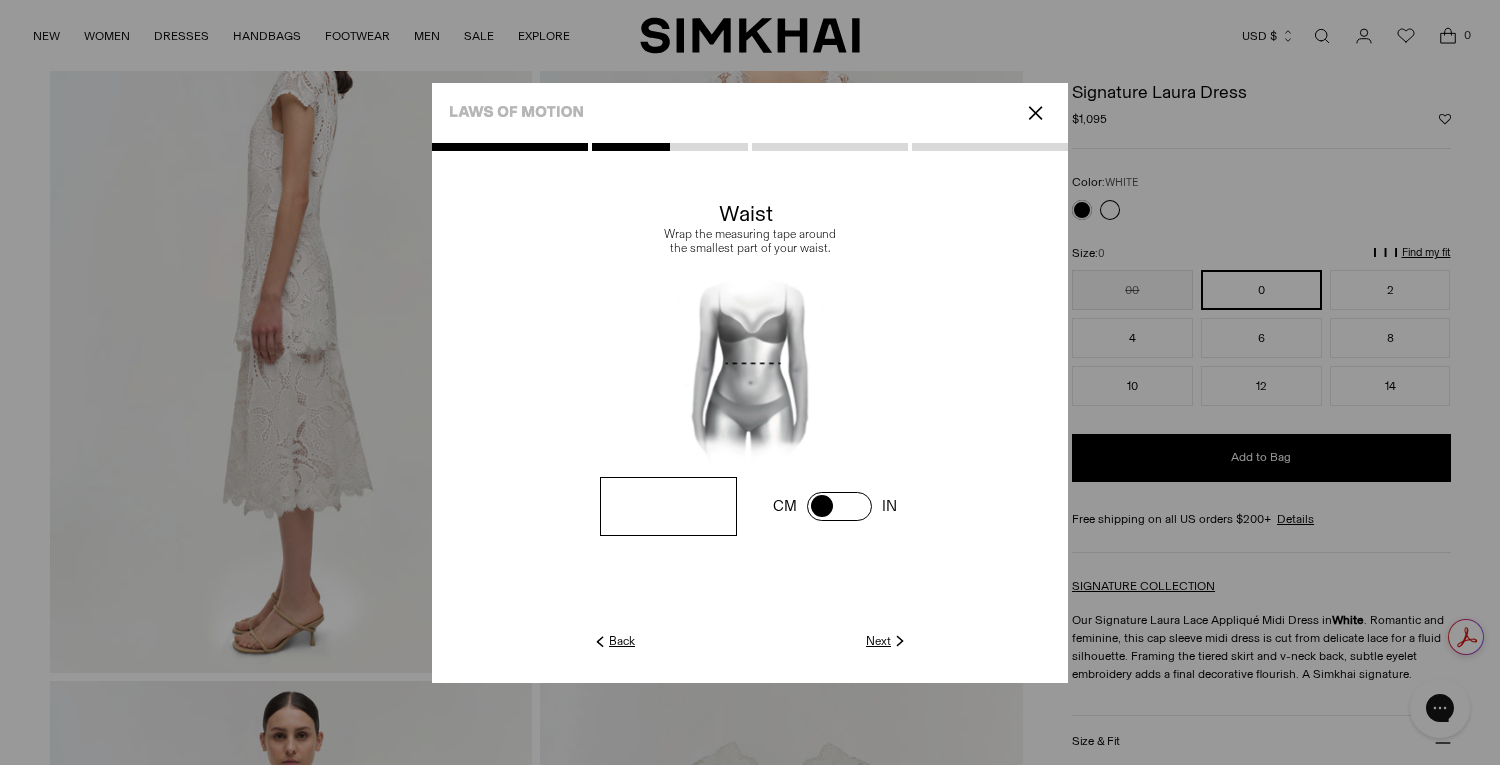 click on "Next" 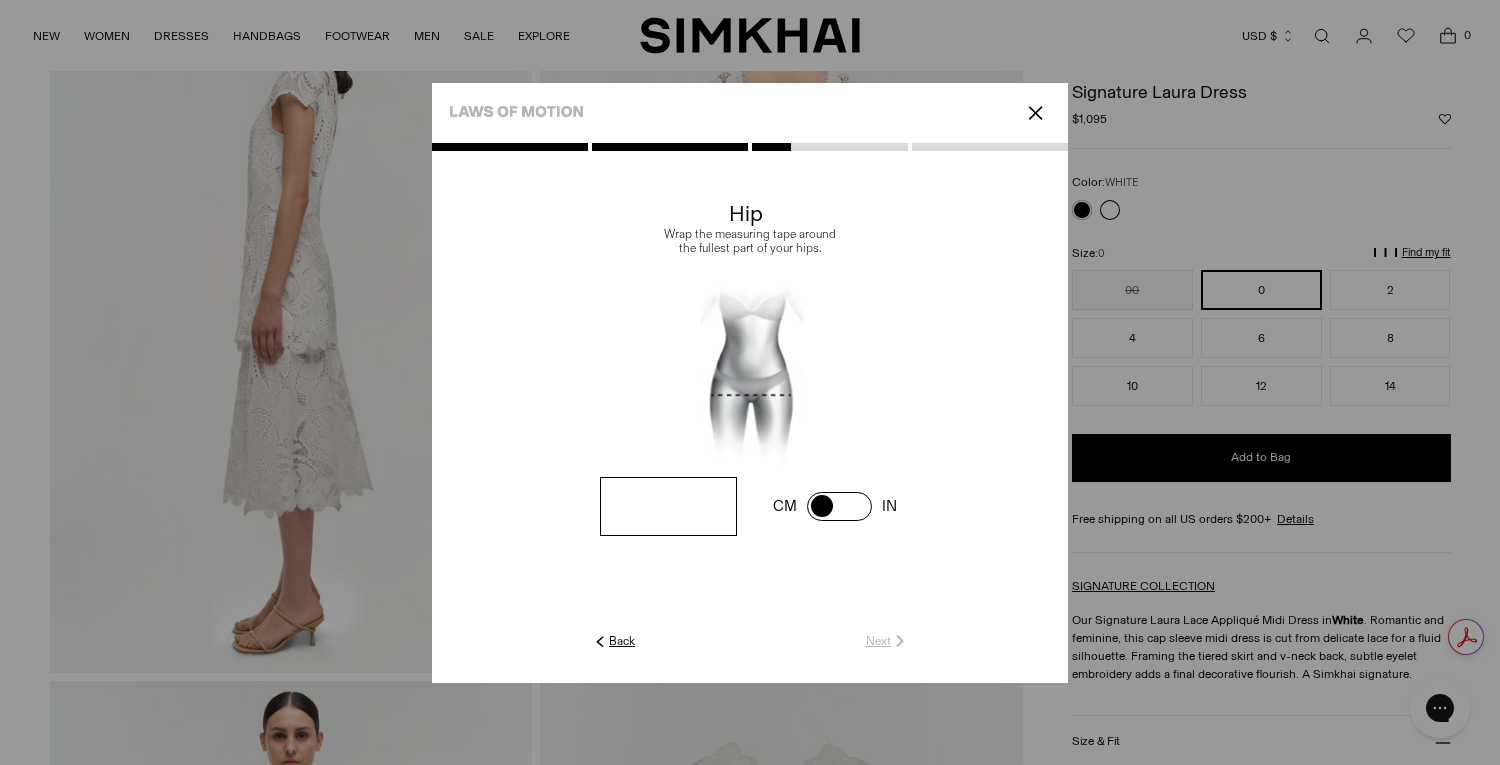click at bounding box center (0, 0) 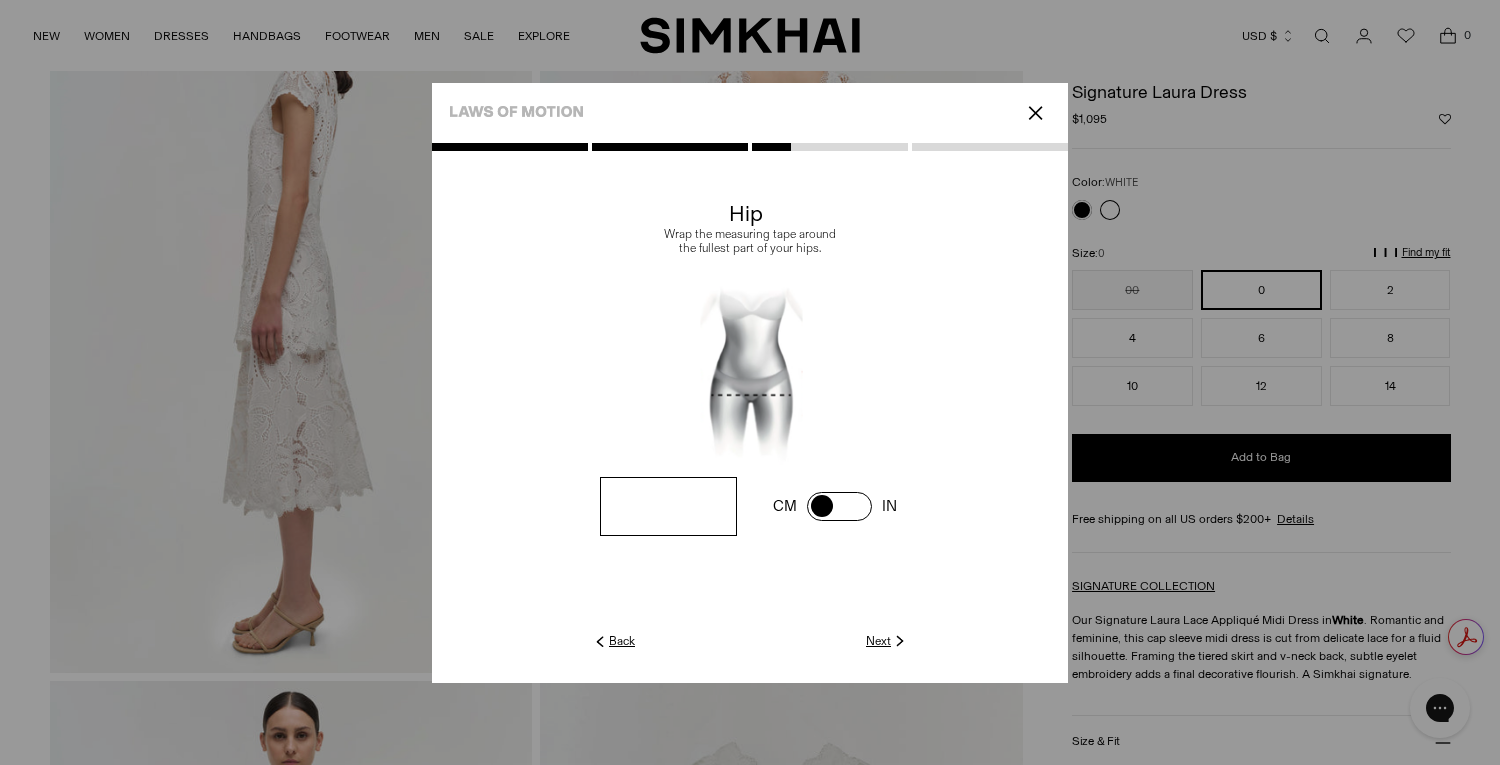 type on "**" 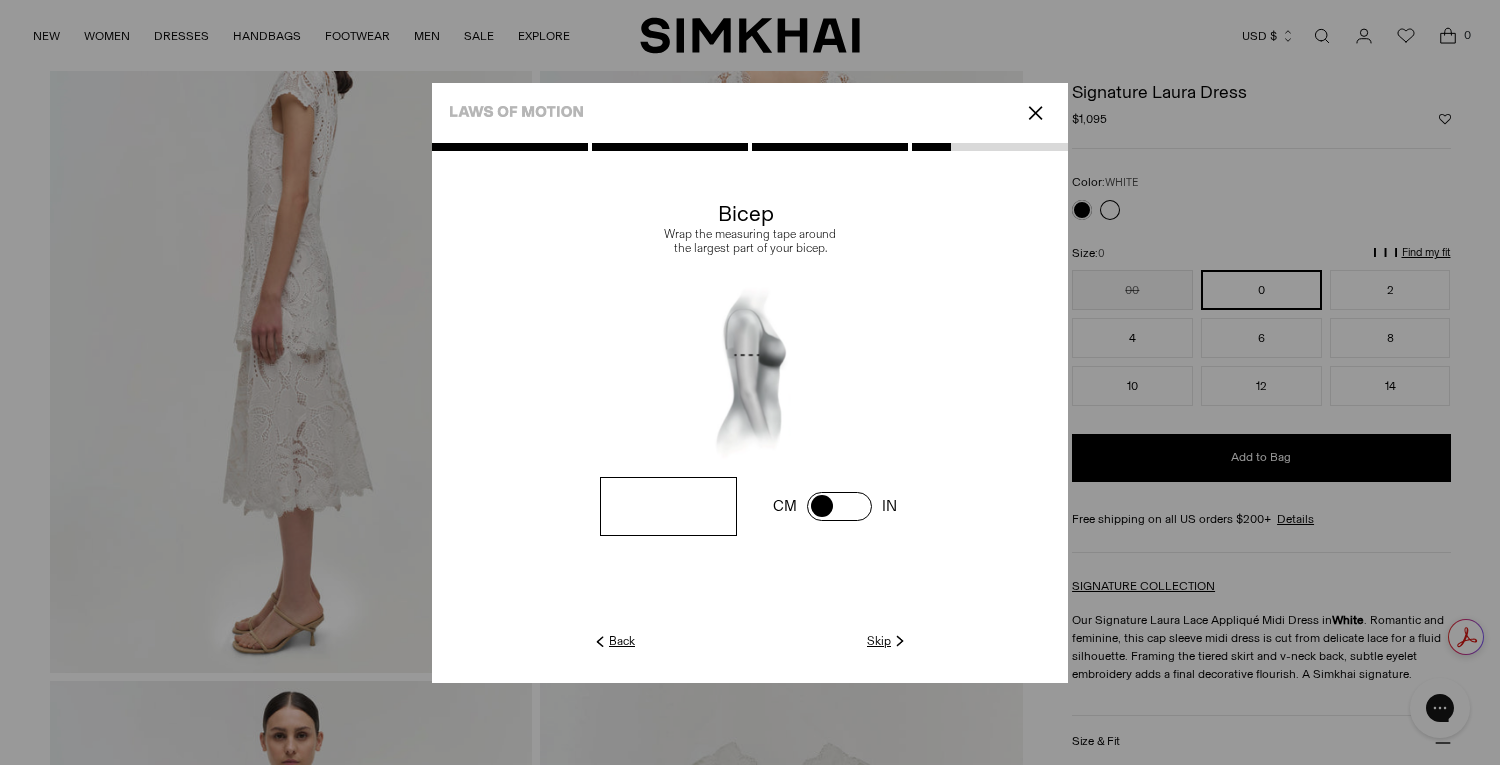 click on "Skip" 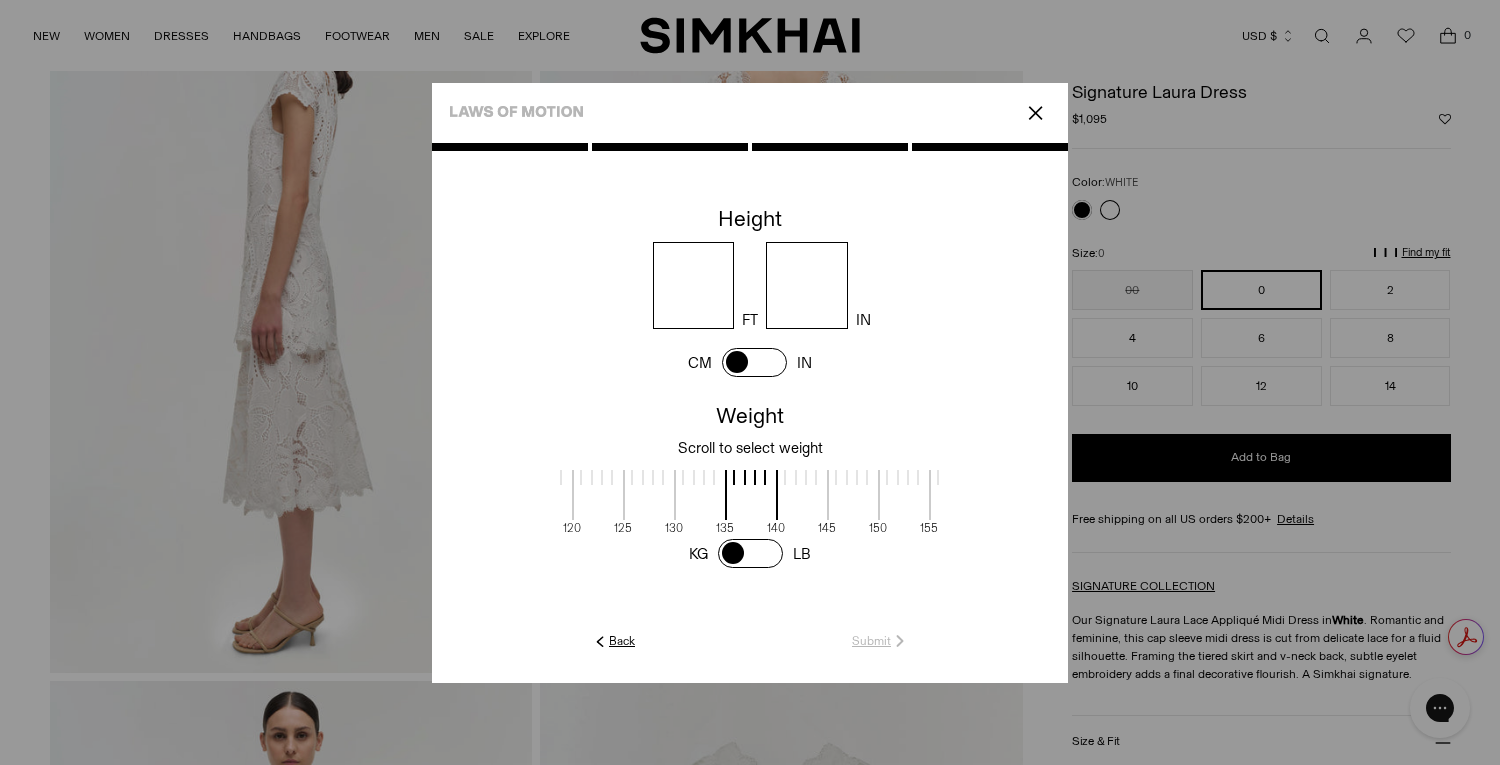 click at bounding box center [754, 362] 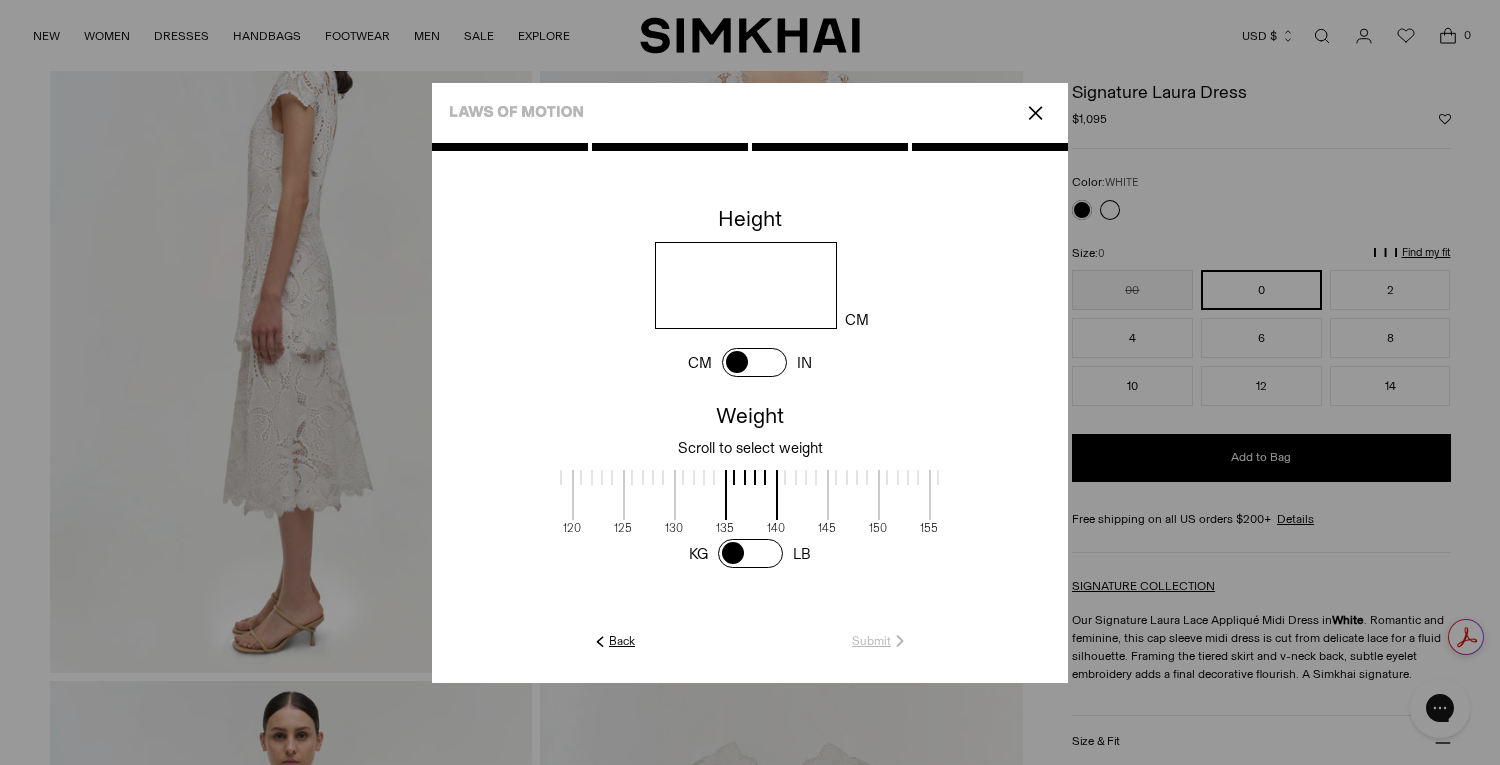 click at bounding box center [745, 285] 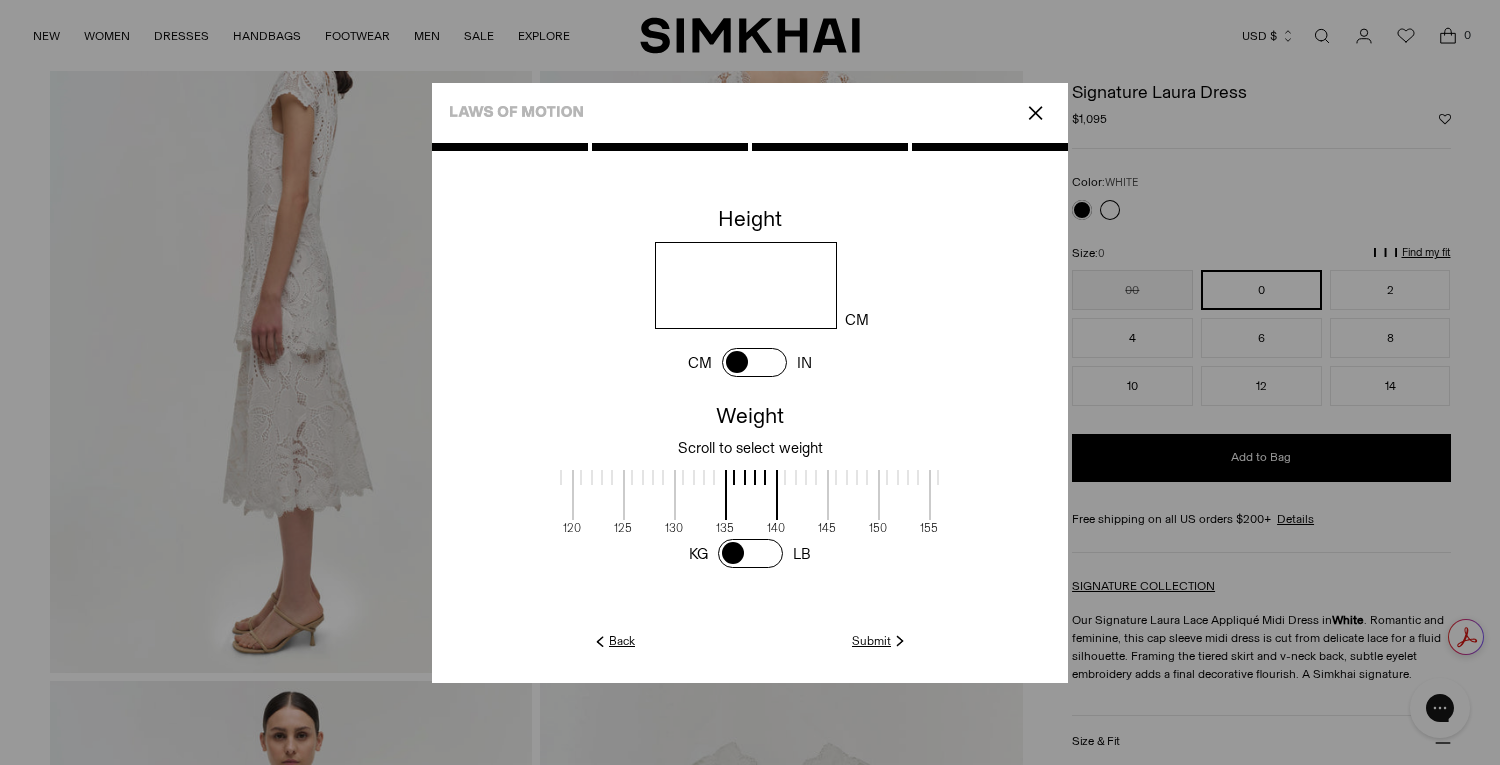 type on "***" 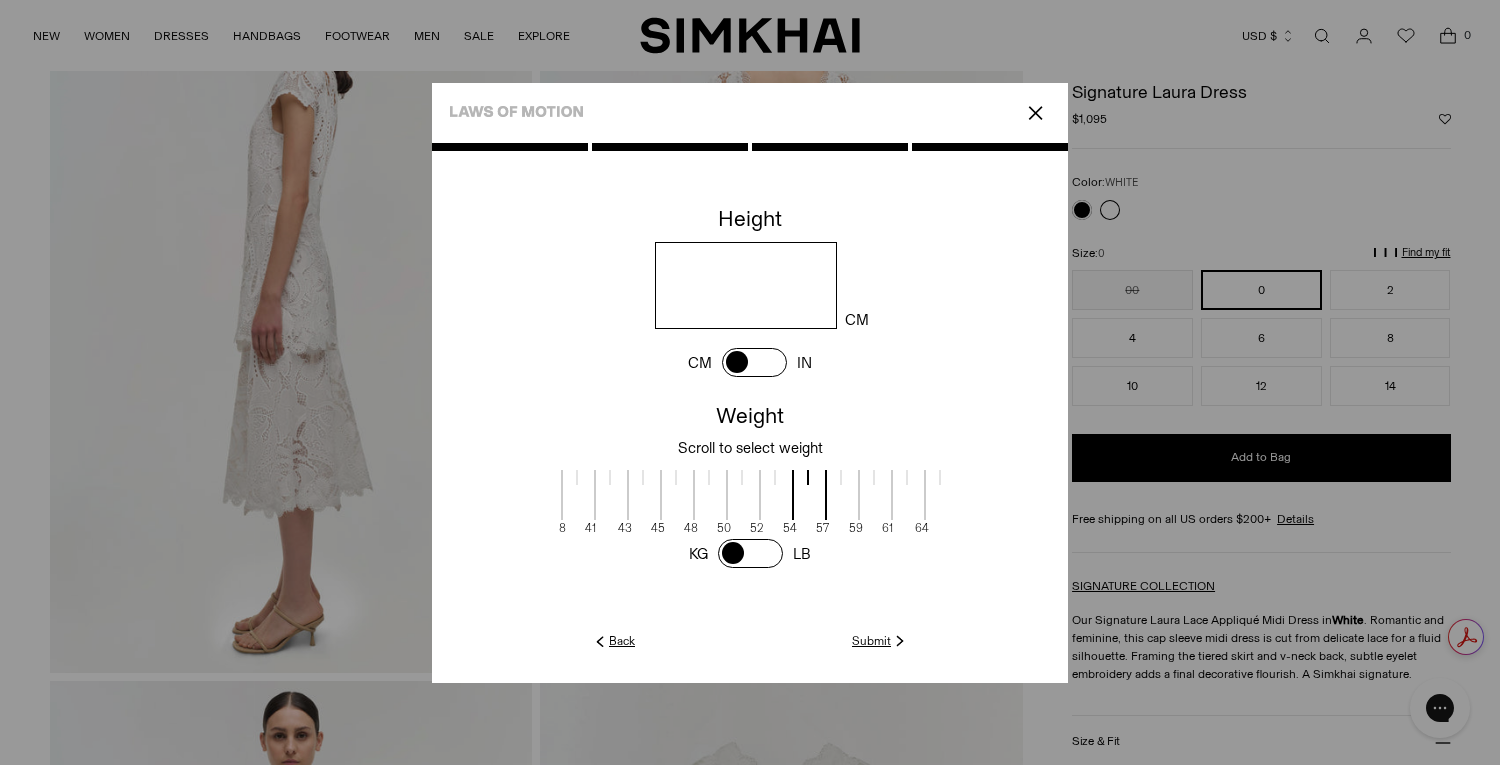 scroll, scrollTop: 2, scrollLeft: 194, axis: both 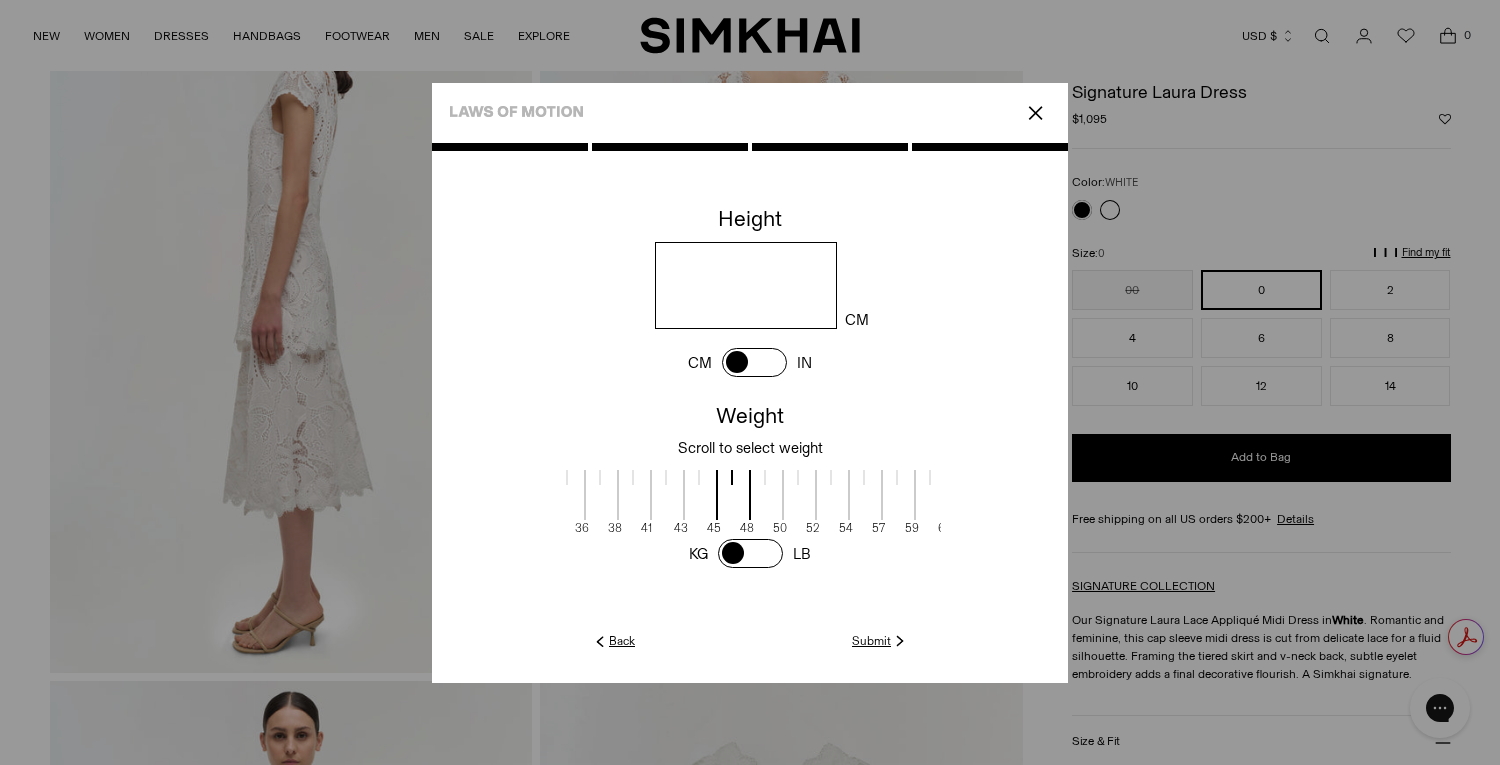 drag, startPoint x: 727, startPoint y: 502, endPoint x: 864, endPoint y: 497, distance: 137.09122 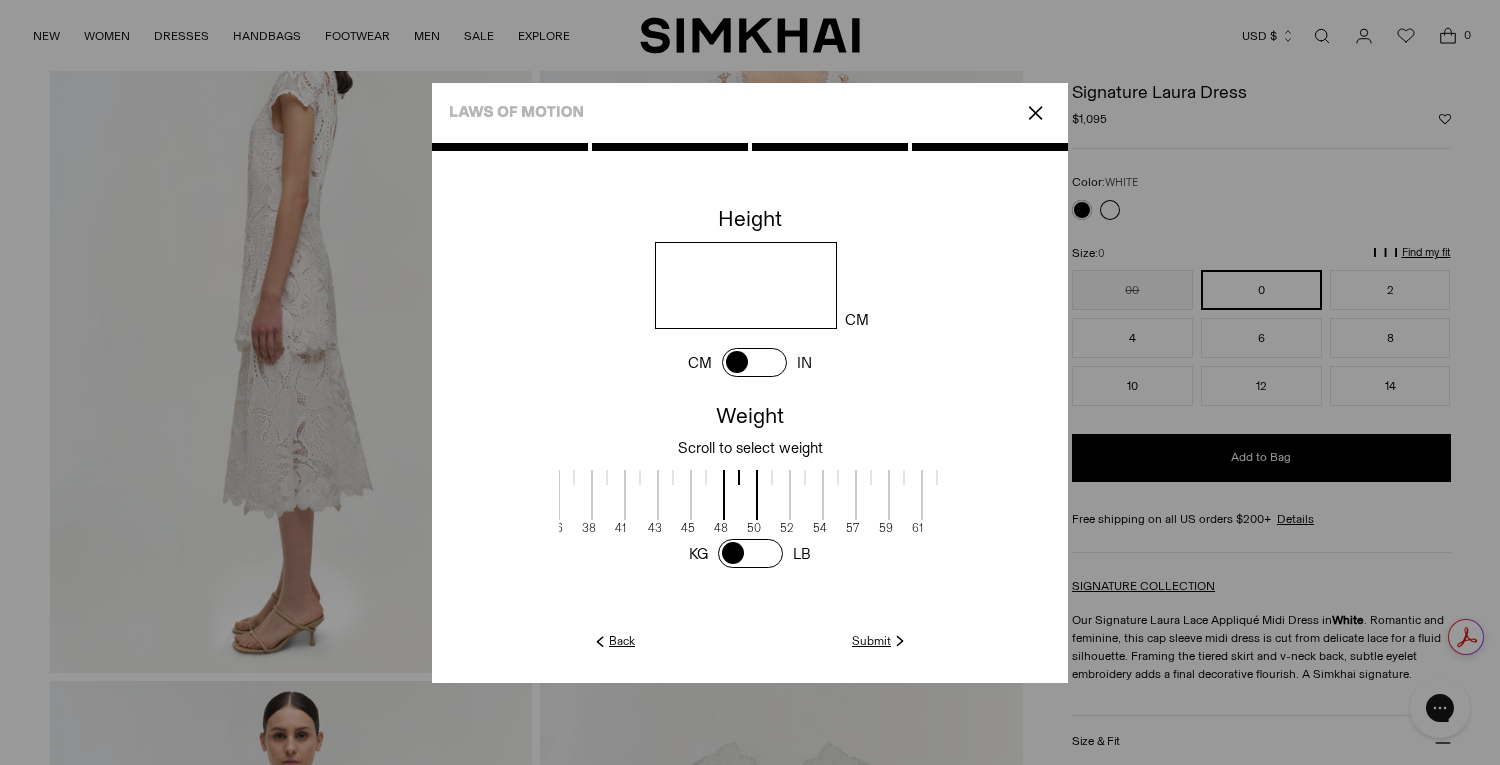 scroll, scrollTop: 2, scrollLeft: 223, axis: both 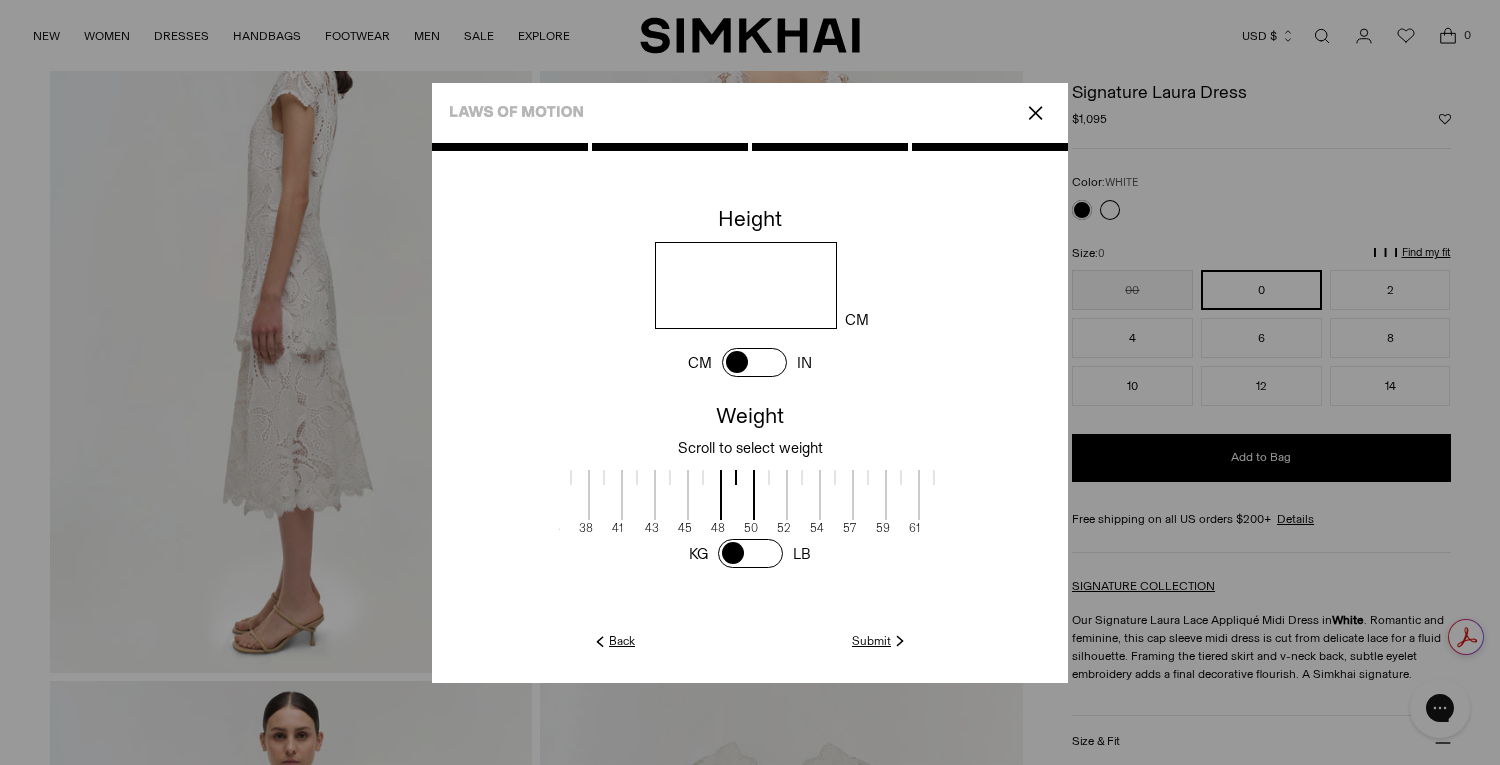 drag, startPoint x: 841, startPoint y: 497, endPoint x: 812, endPoint y: 501, distance: 29.274563 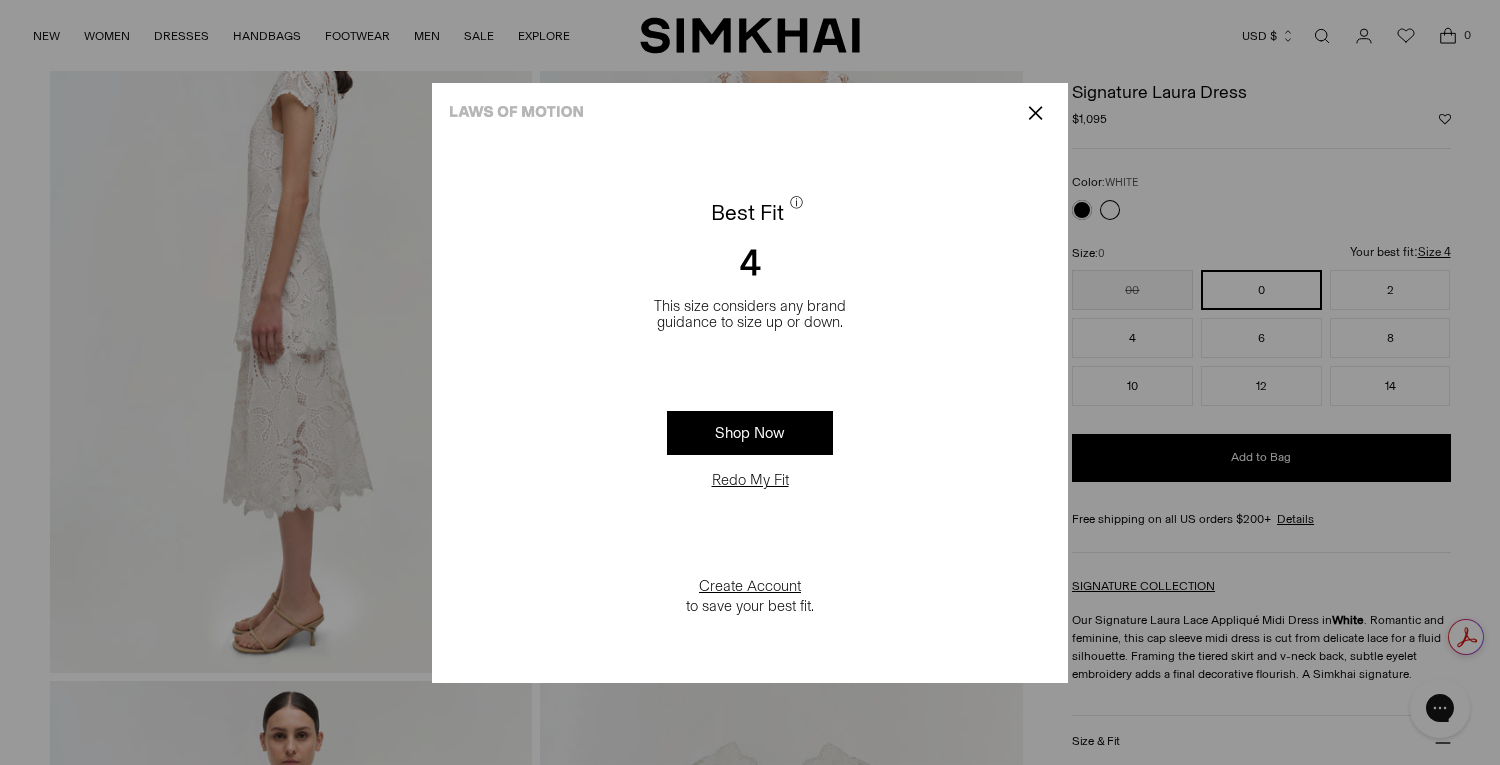click on "✕" at bounding box center (1035, 113) 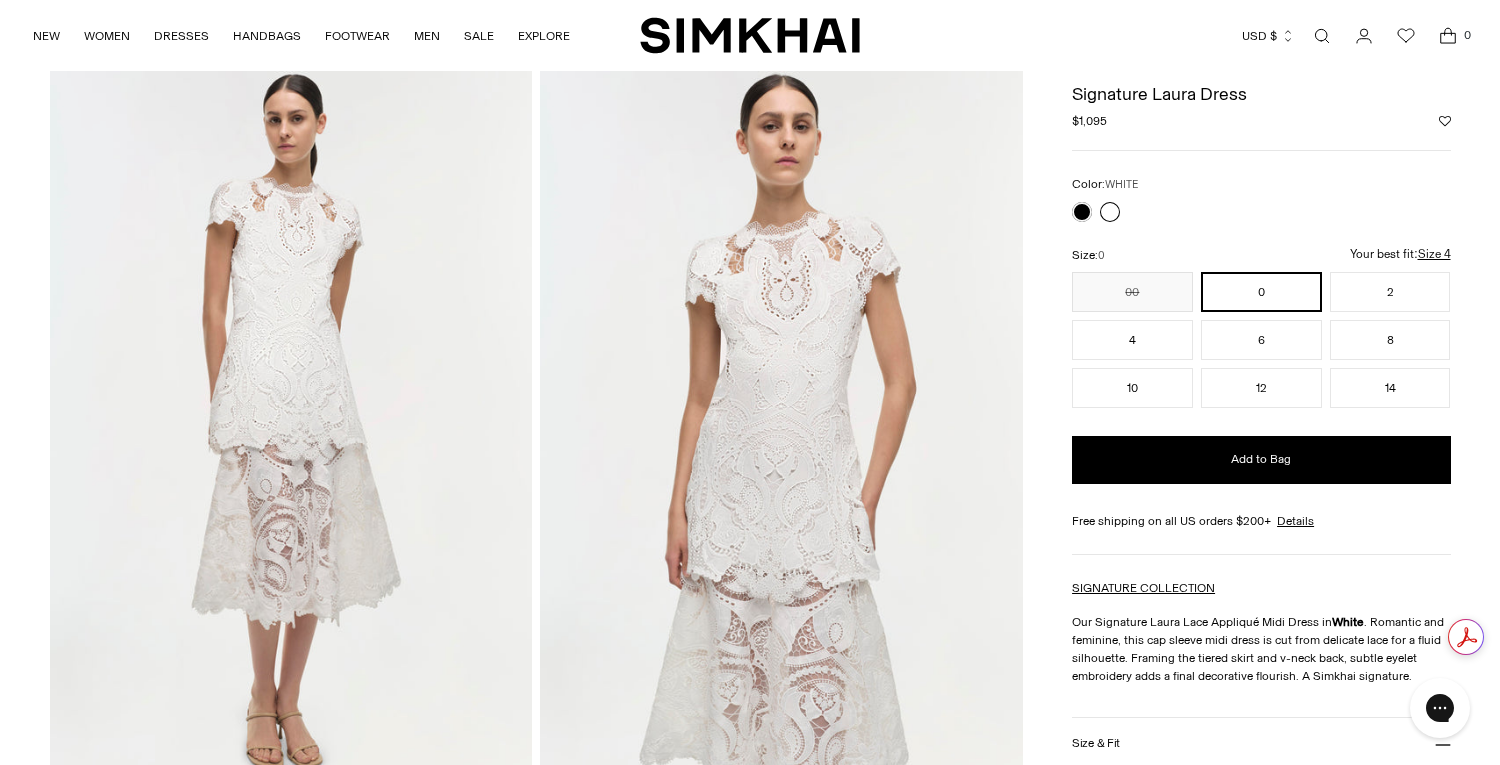 scroll, scrollTop: 0, scrollLeft: 0, axis: both 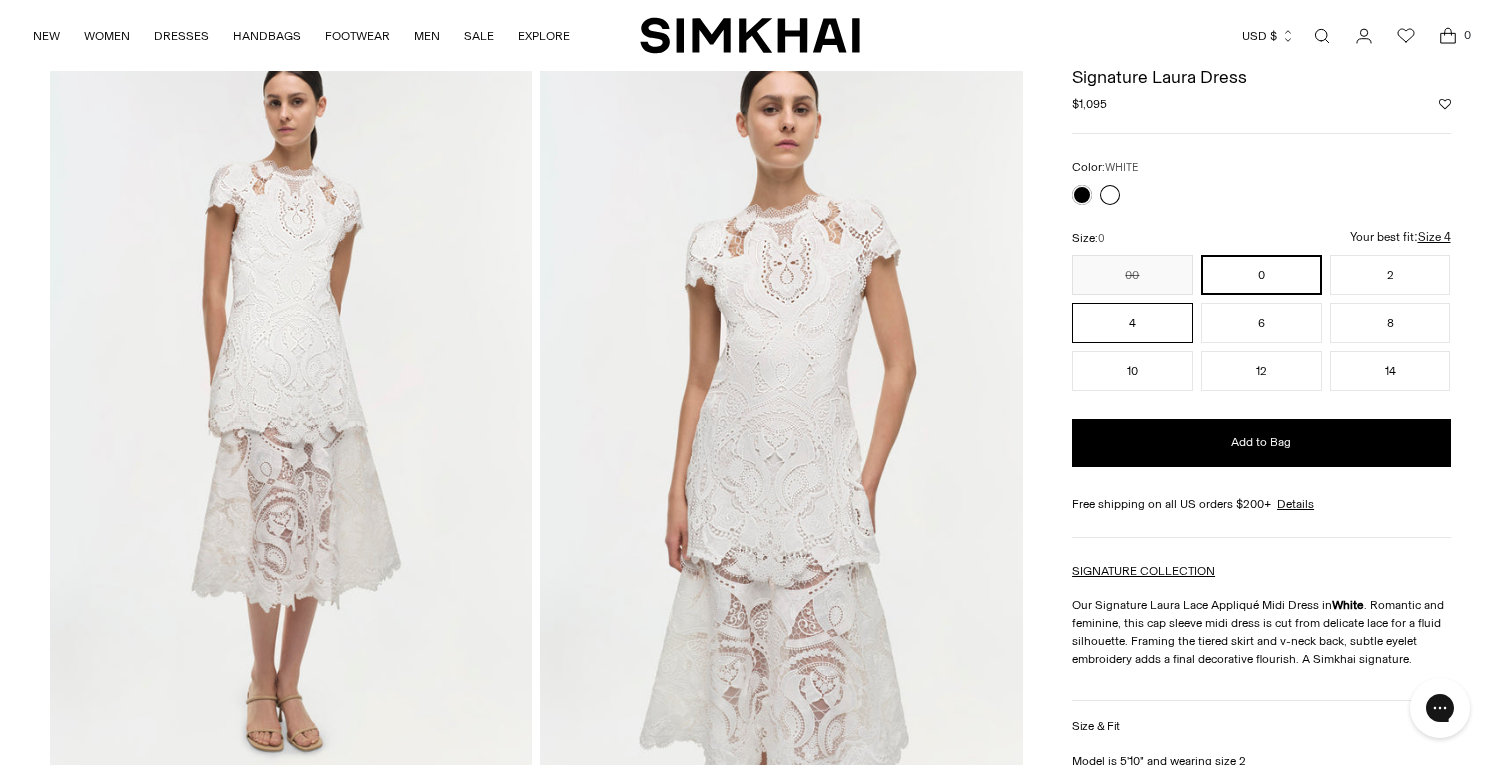 click on "4" at bounding box center (1132, 323) 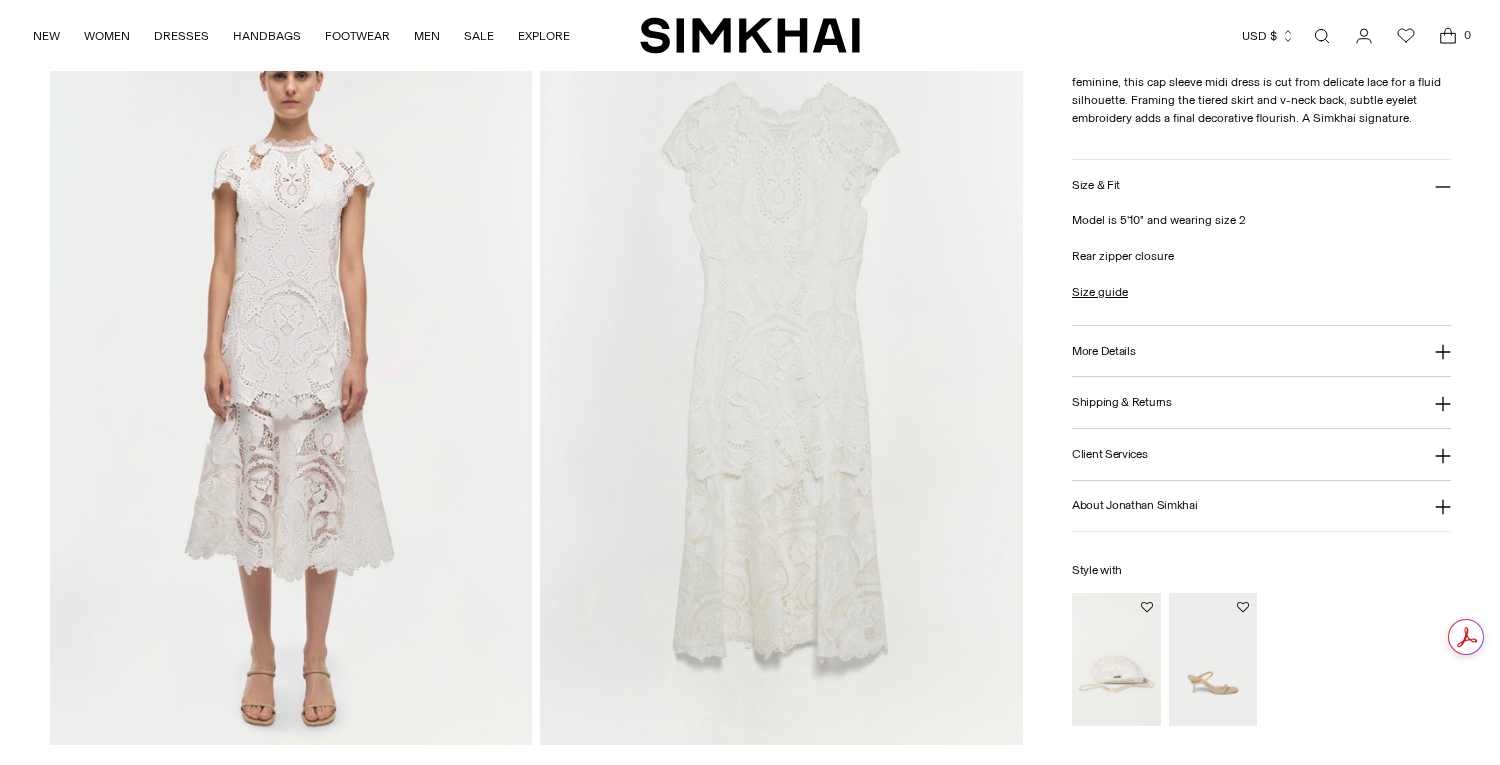 scroll, scrollTop: 1586, scrollLeft: 0, axis: vertical 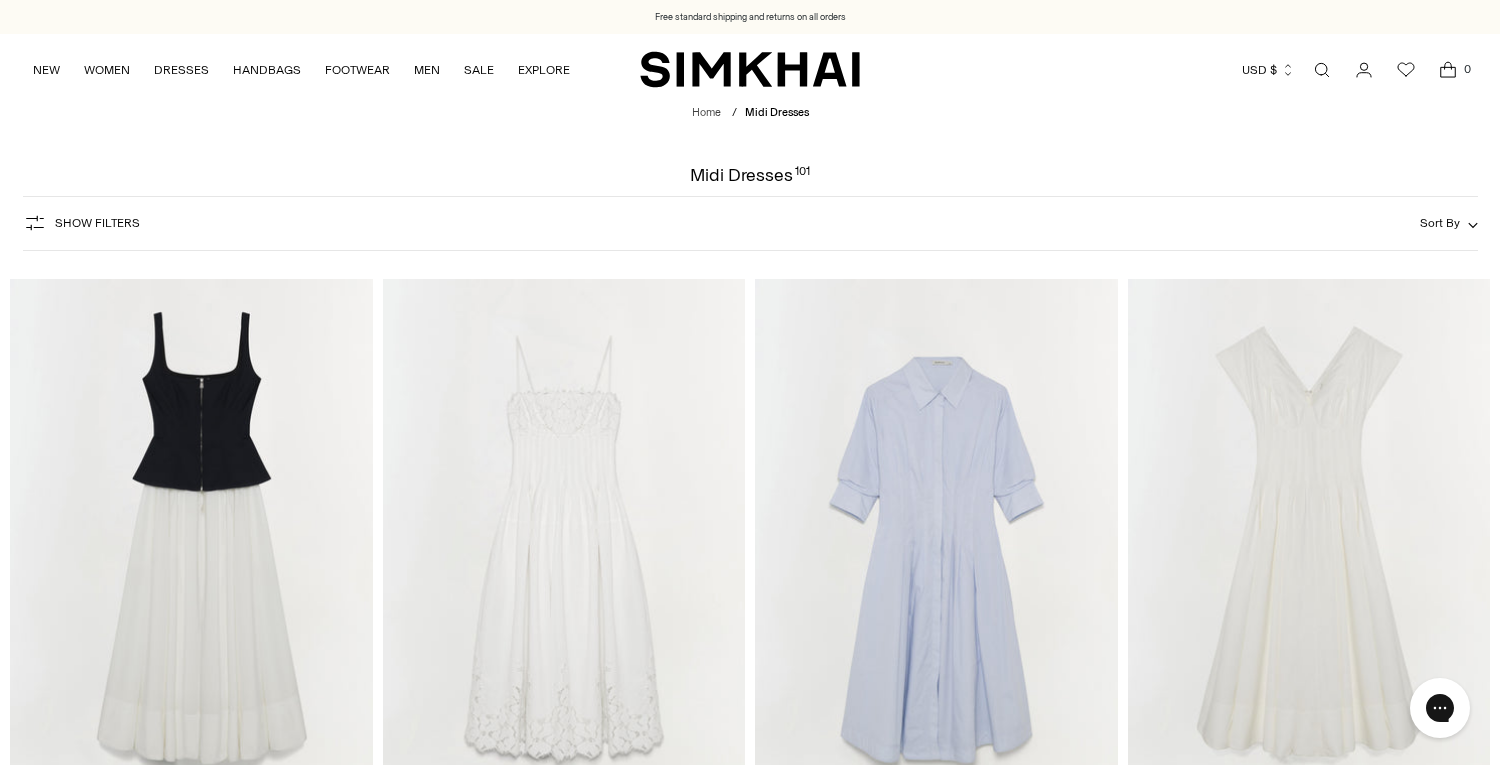 click on "Show Filters" at bounding box center [97, 223] 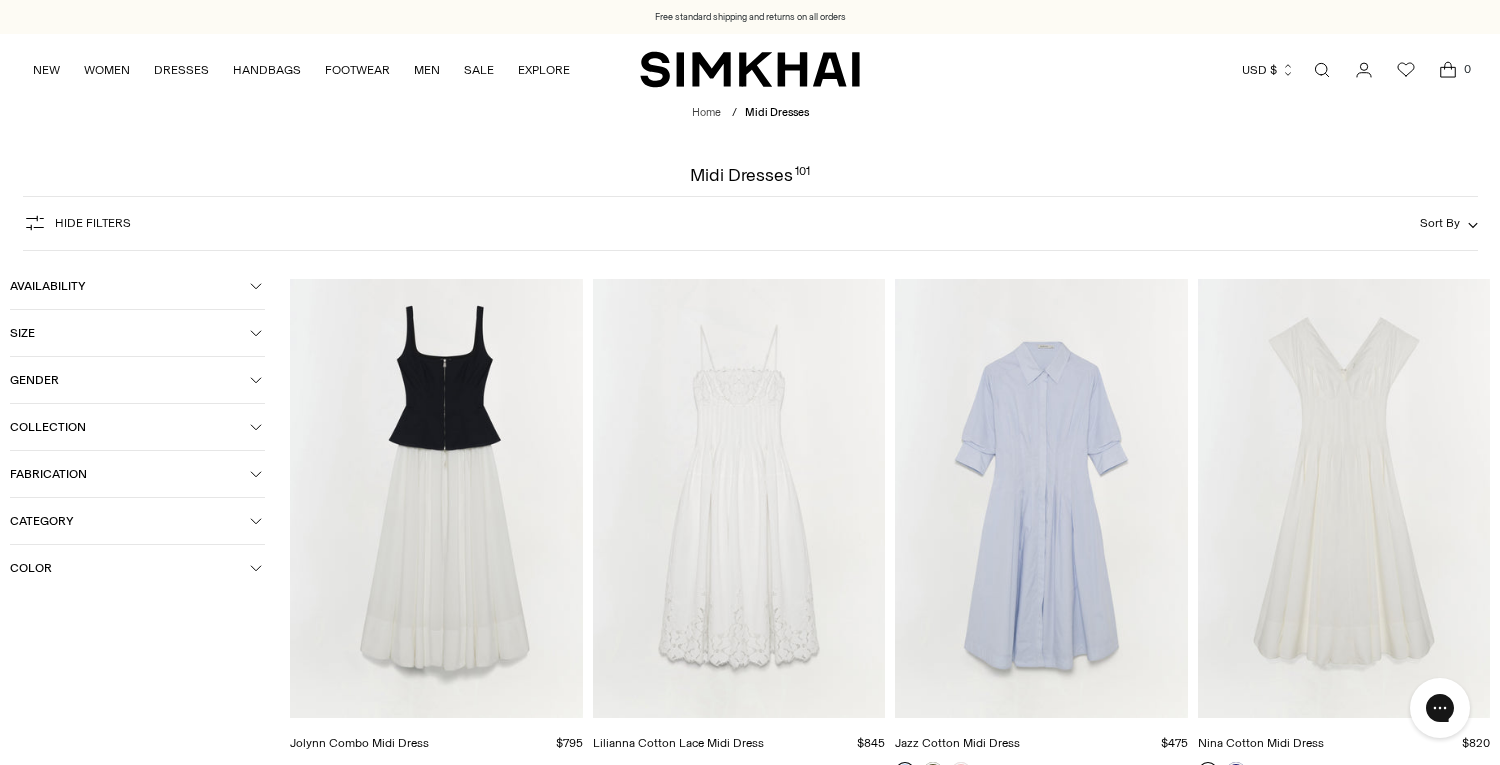scroll, scrollTop: 0, scrollLeft: 0, axis: both 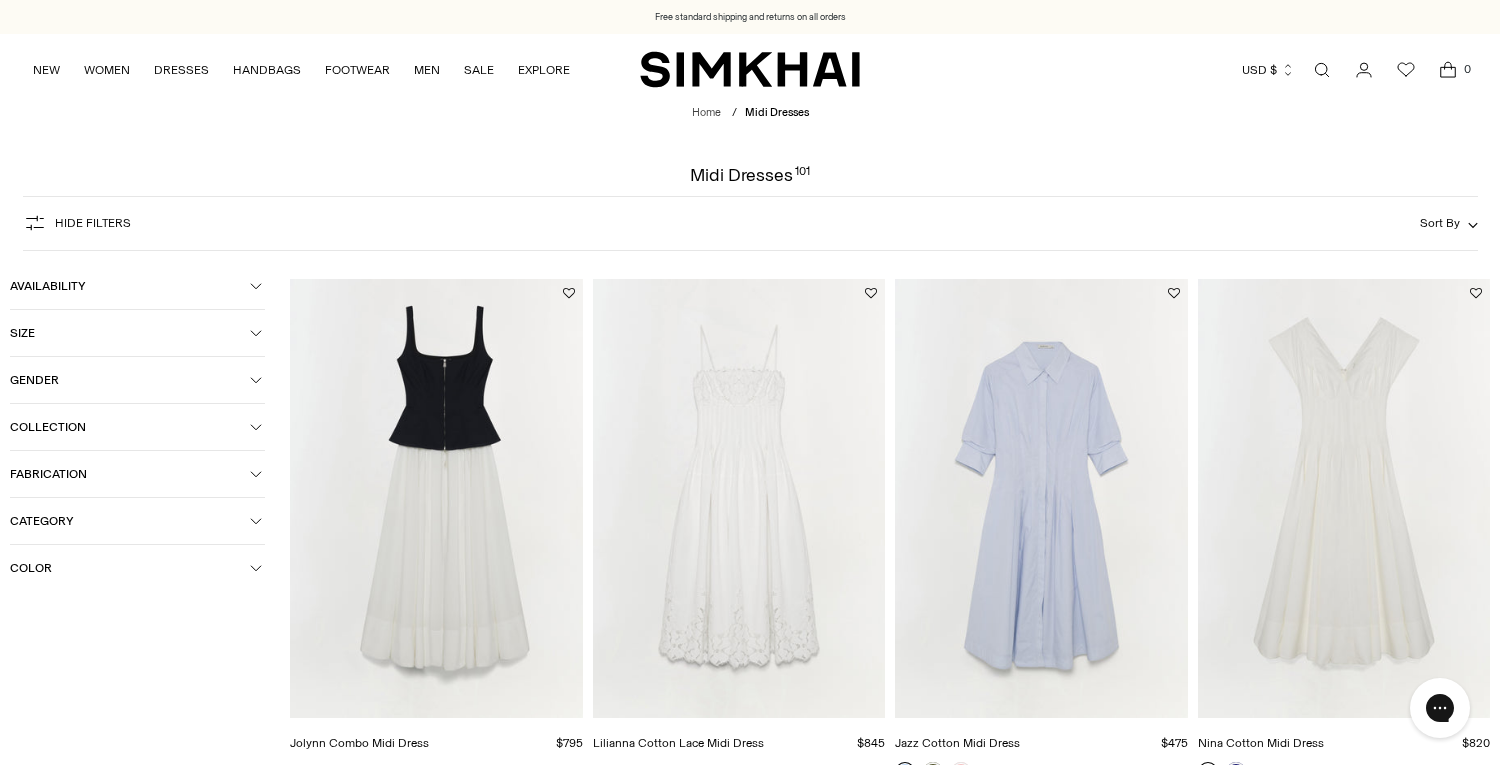 click on "Color" at bounding box center (130, 568) 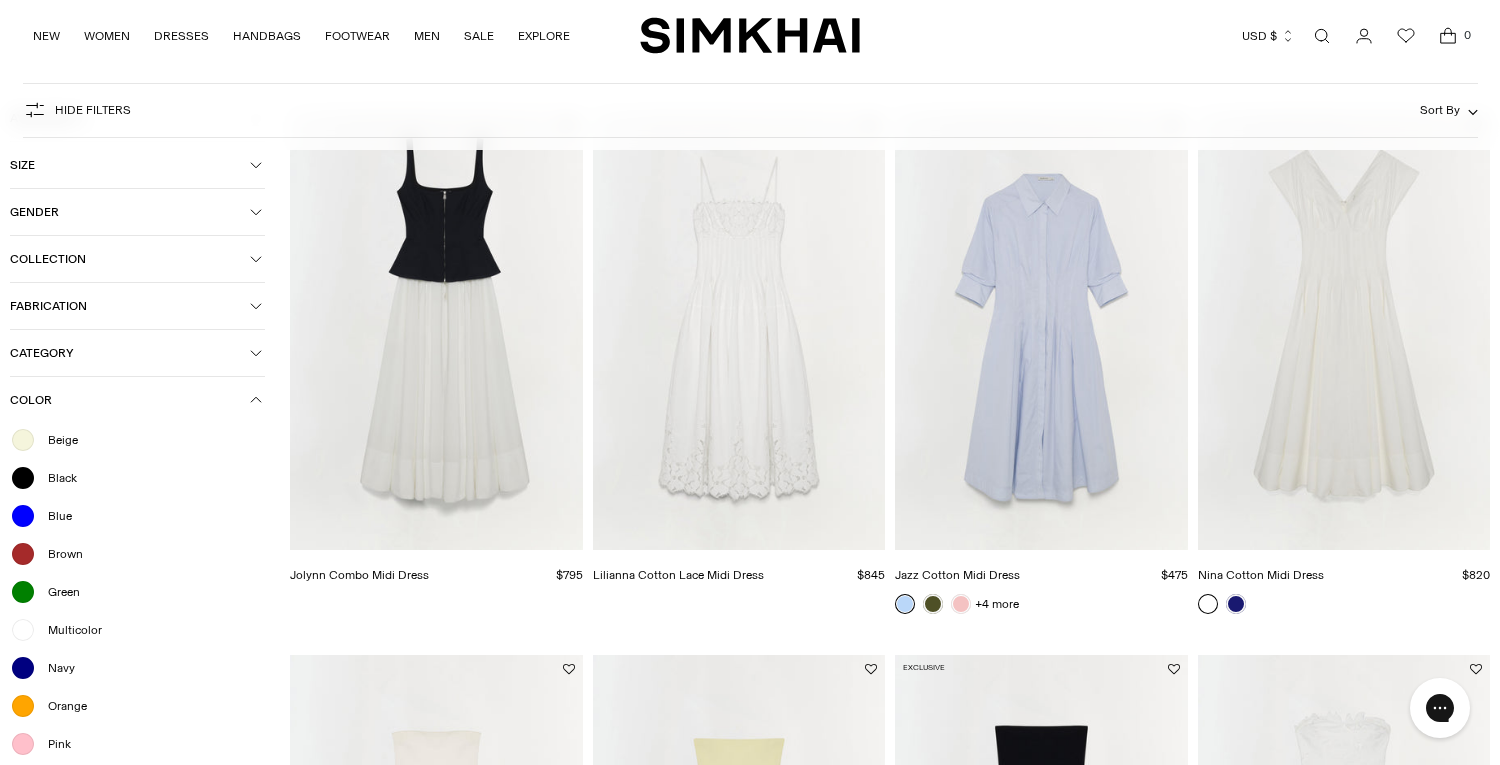 scroll, scrollTop: 284, scrollLeft: 0, axis: vertical 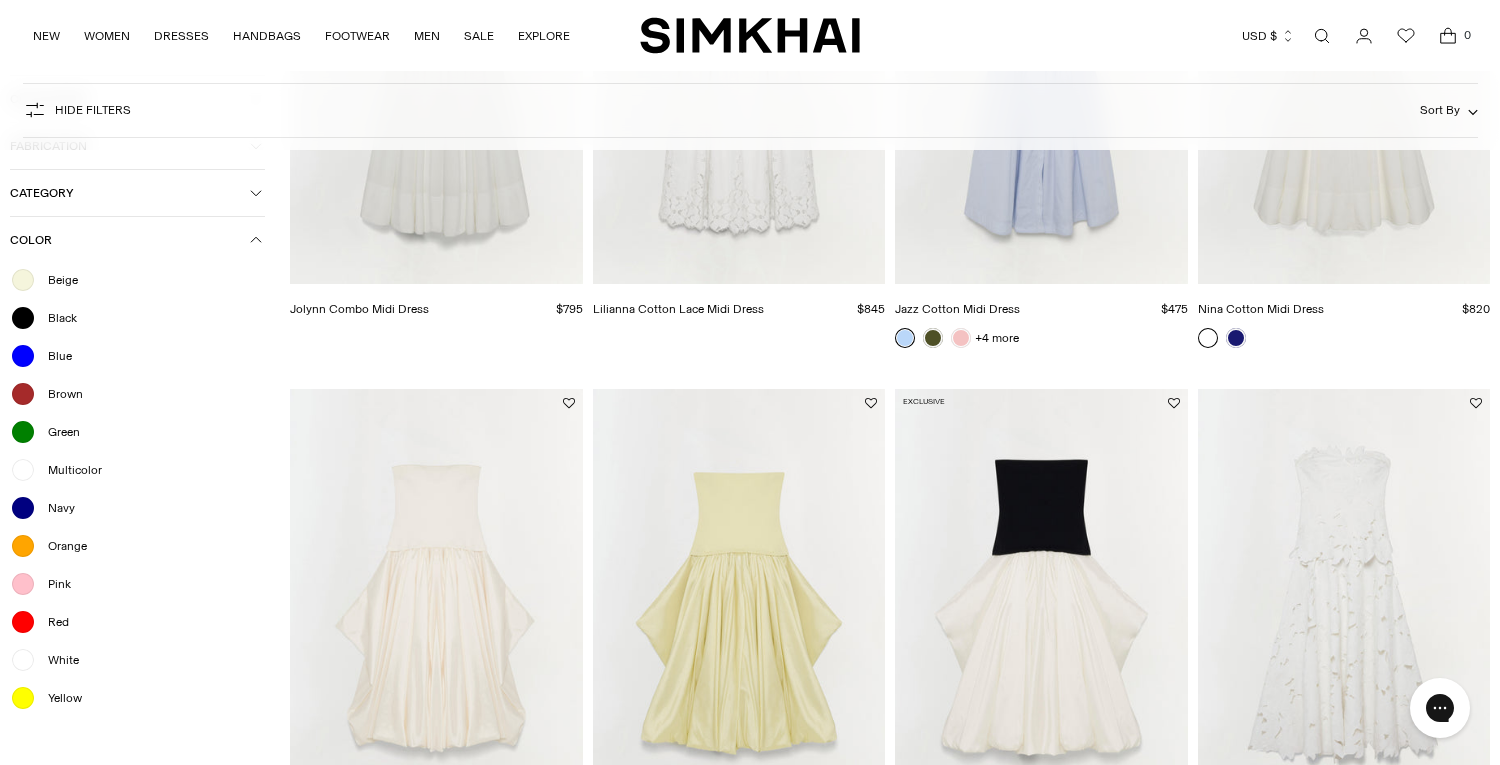 click on "White" at bounding box center (57, 660) 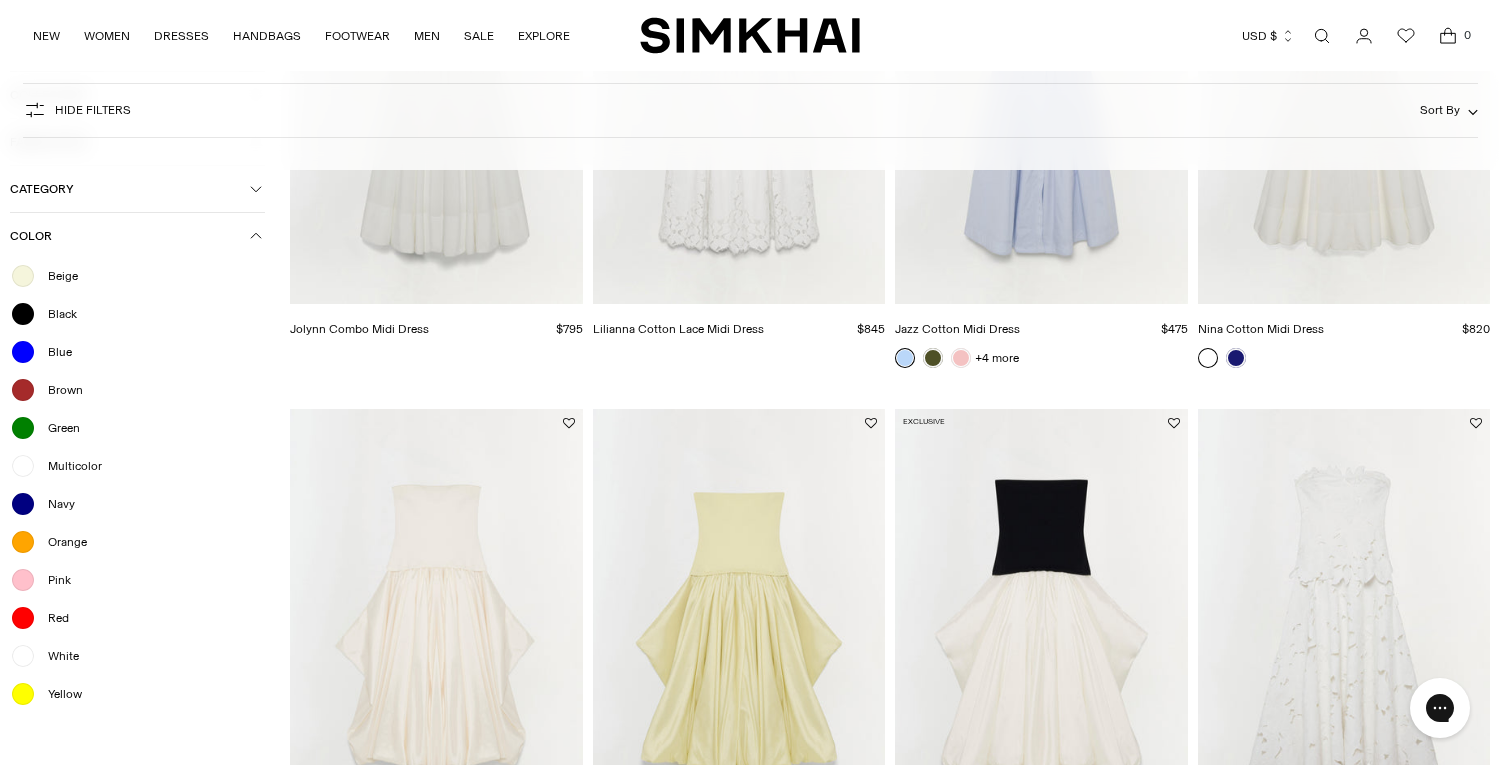 scroll, scrollTop: 454, scrollLeft: 0, axis: vertical 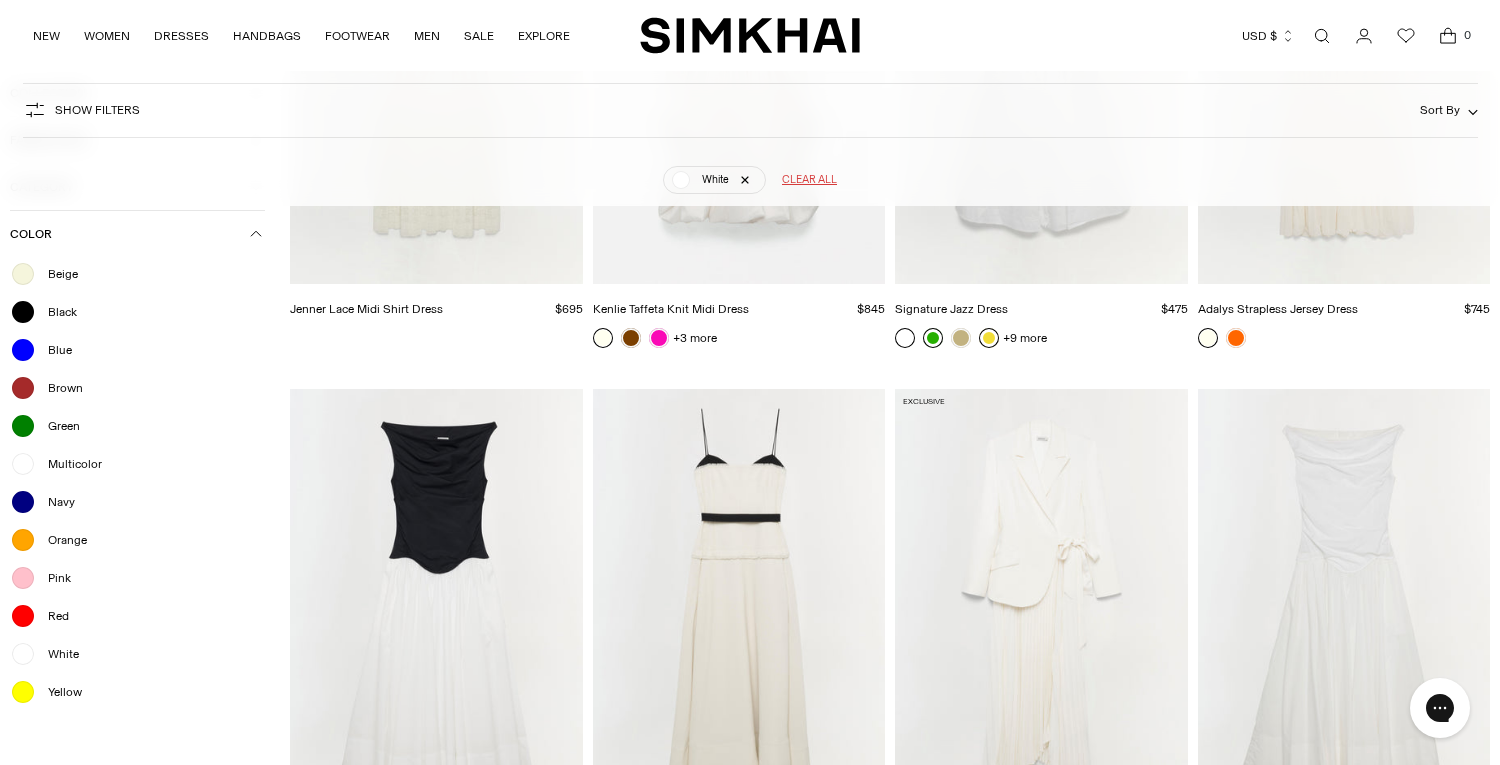 click on "Arie Dress
$575
Unit price
/ per
Marella Dress
$995
Unit price
/" at bounding box center [890, 904] 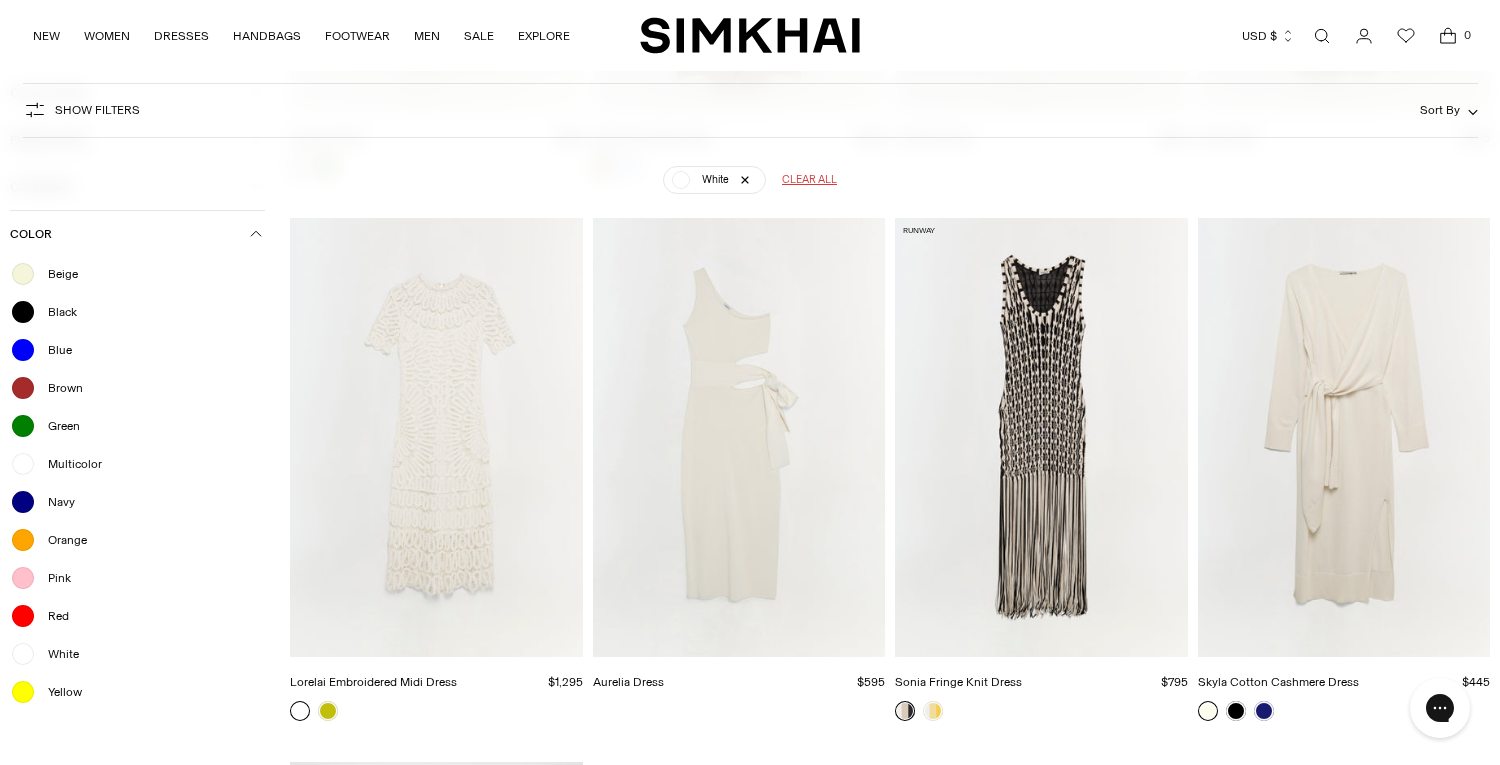 scroll, scrollTop: 3391, scrollLeft: 0, axis: vertical 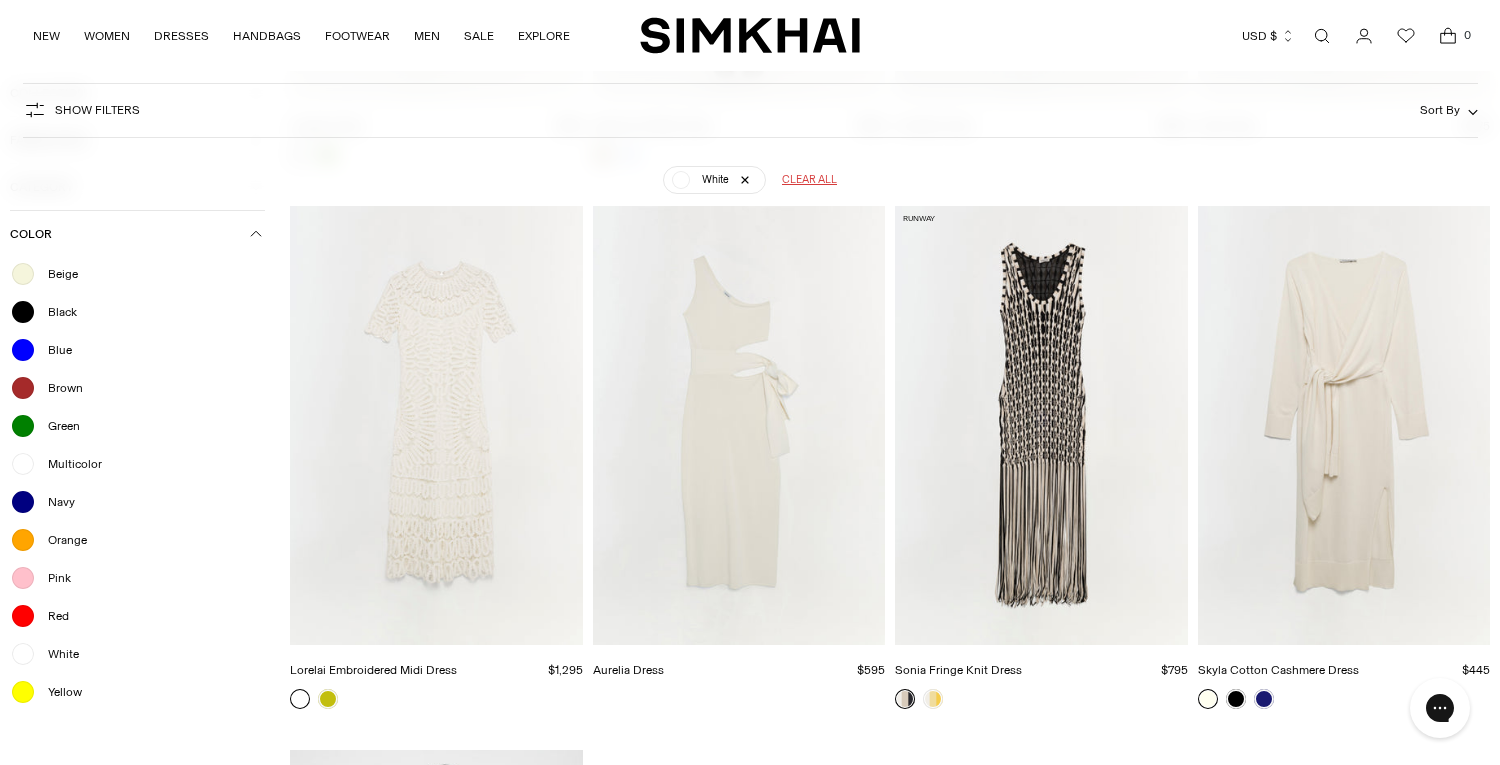 click at bounding box center (0, 0) 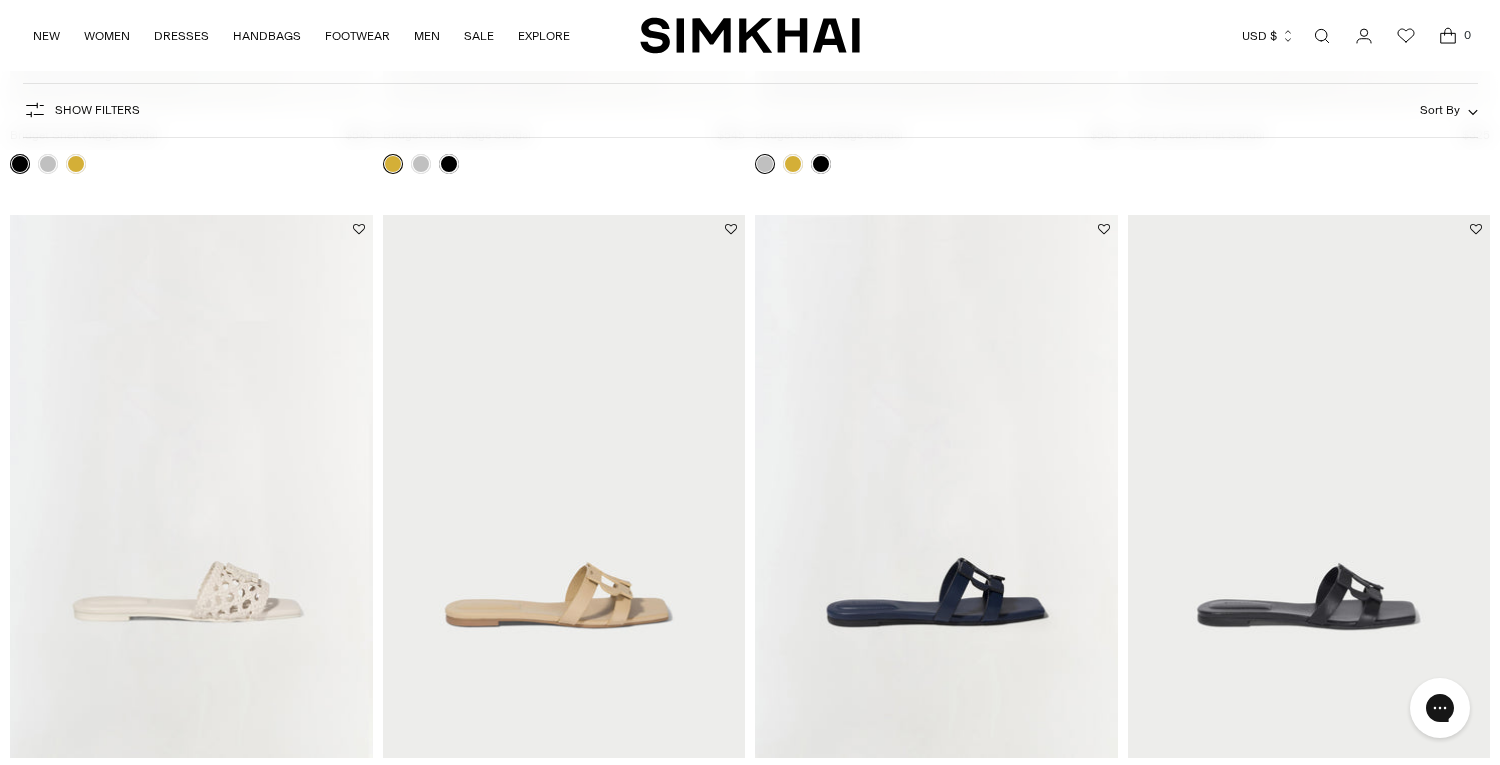 scroll, scrollTop: 0, scrollLeft: 0, axis: both 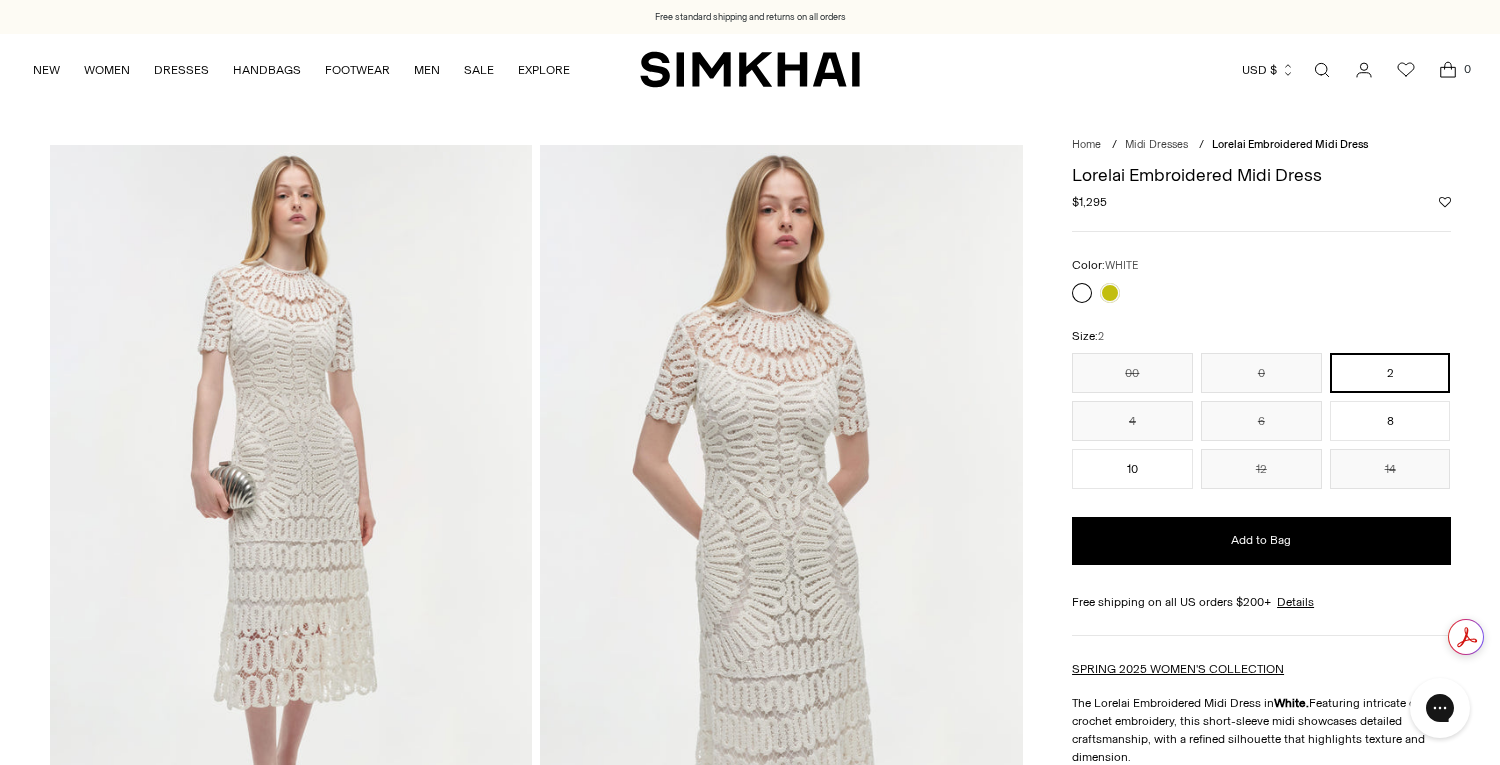 click at bounding box center (1261, 293) 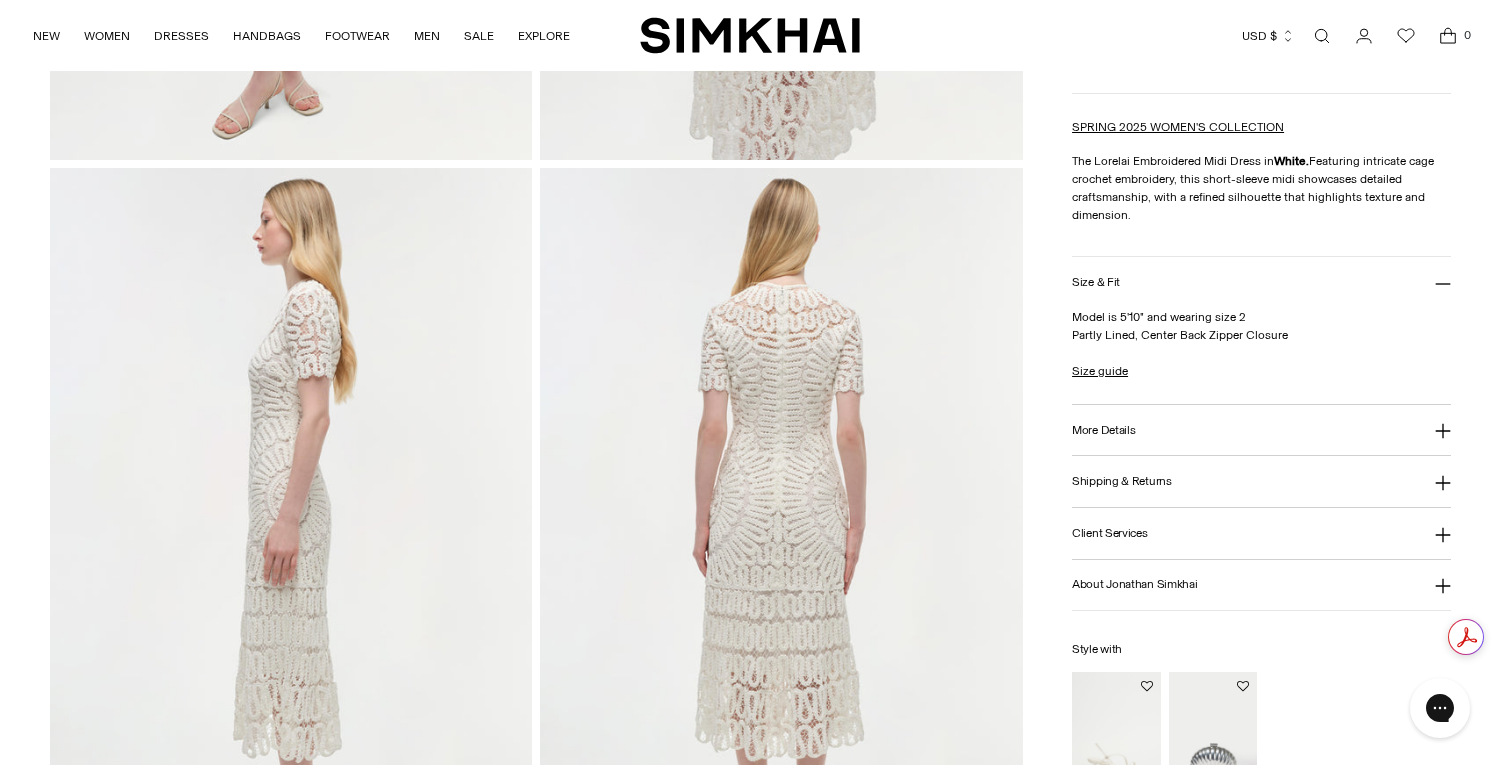 scroll, scrollTop: 702, scrollLeft: 0, axis: vertical 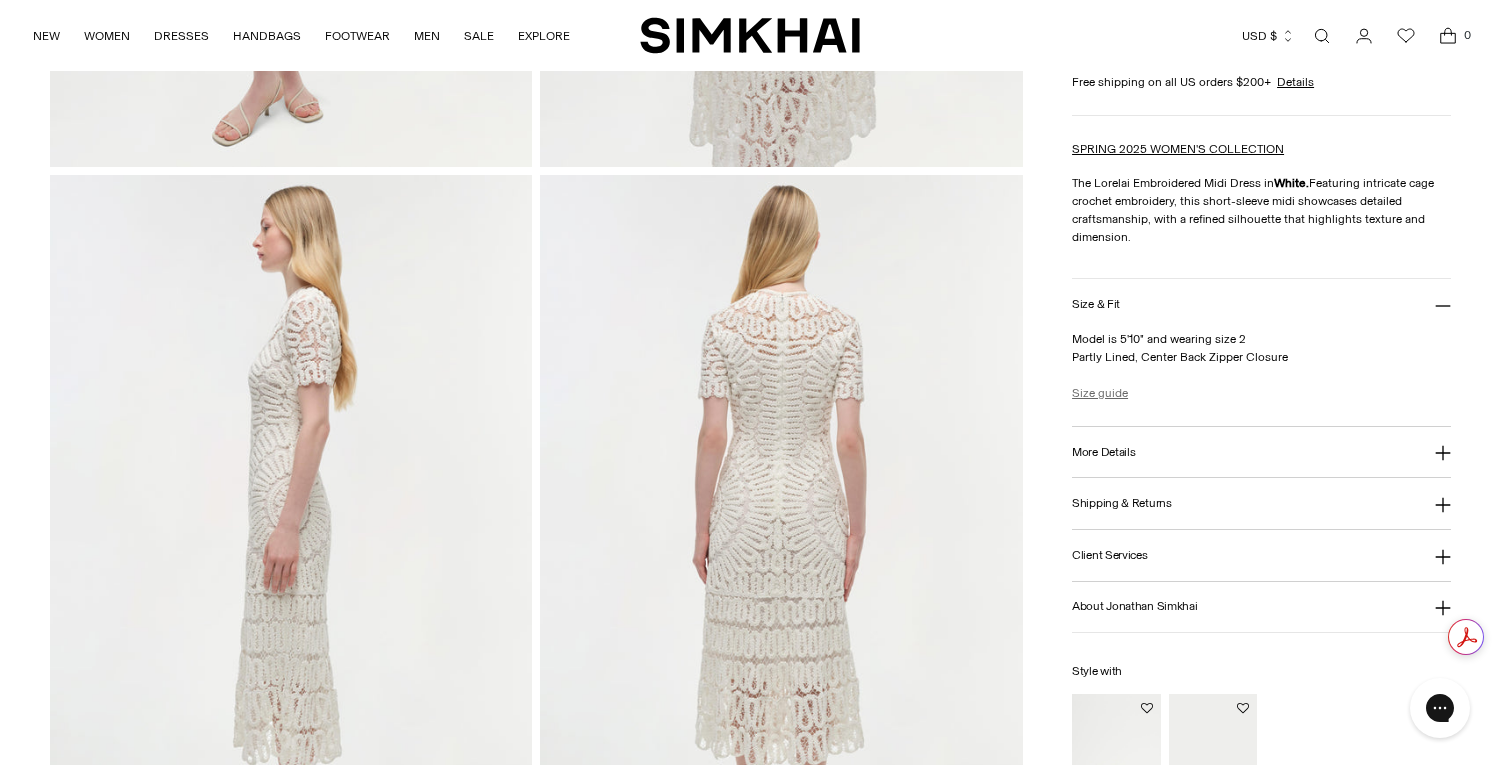 click on "Size guide" at bounding box center [1100, 393] 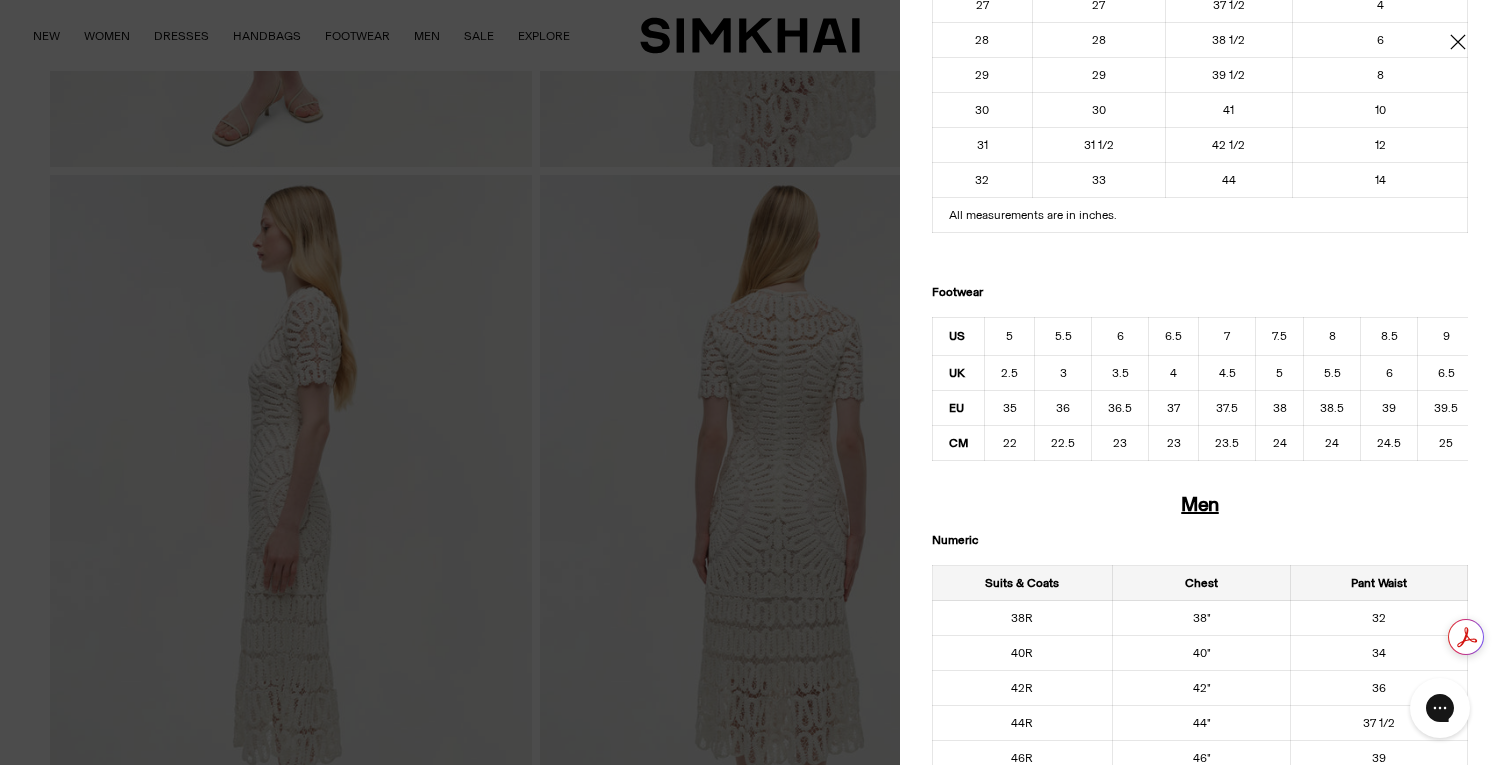 scroll, scrollTop: 0, scrollLeft: 0, axis: both 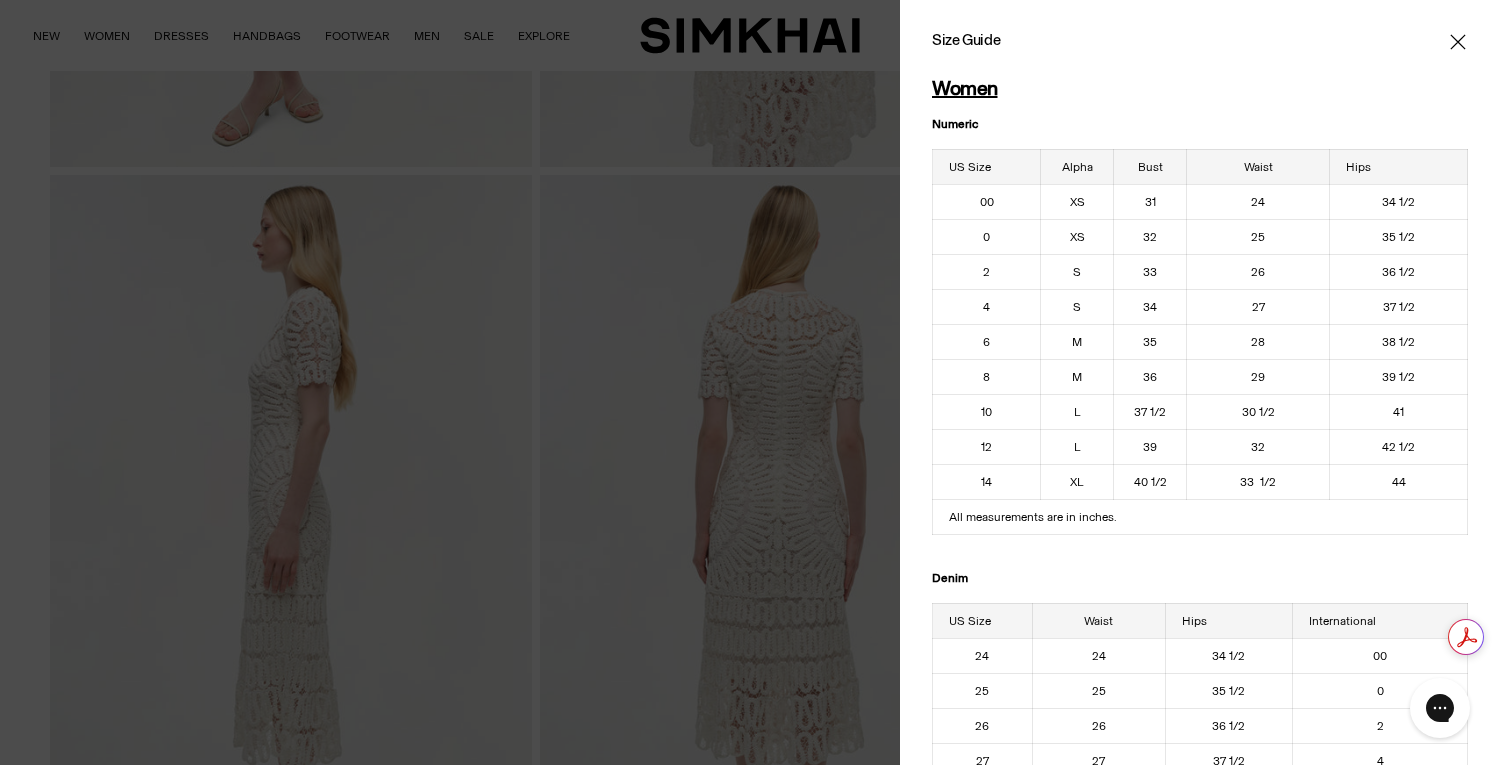 click at bounding box center (750, 382) 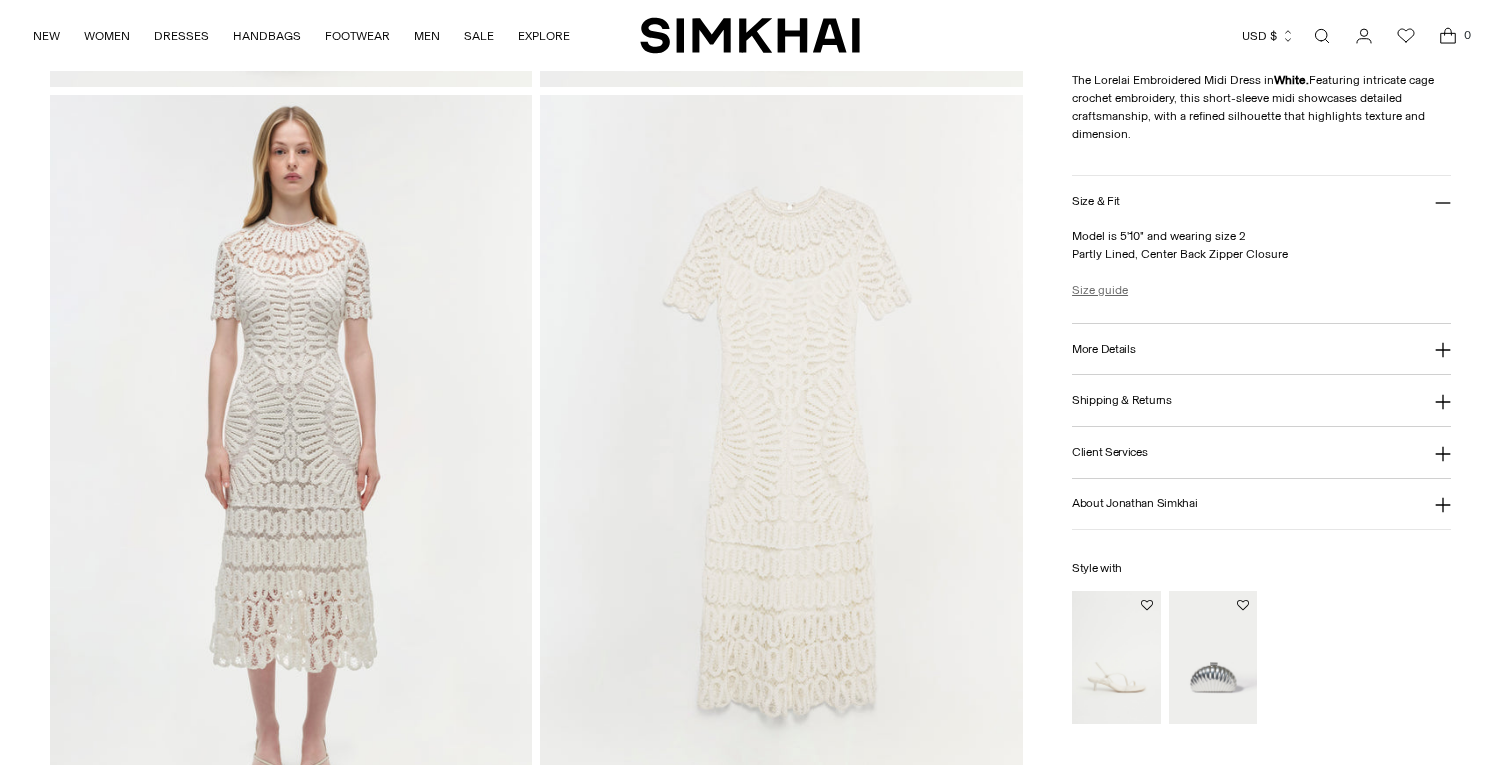 scroll, scrollTop: 1516, scrollLeft: 0, axis: vertical 